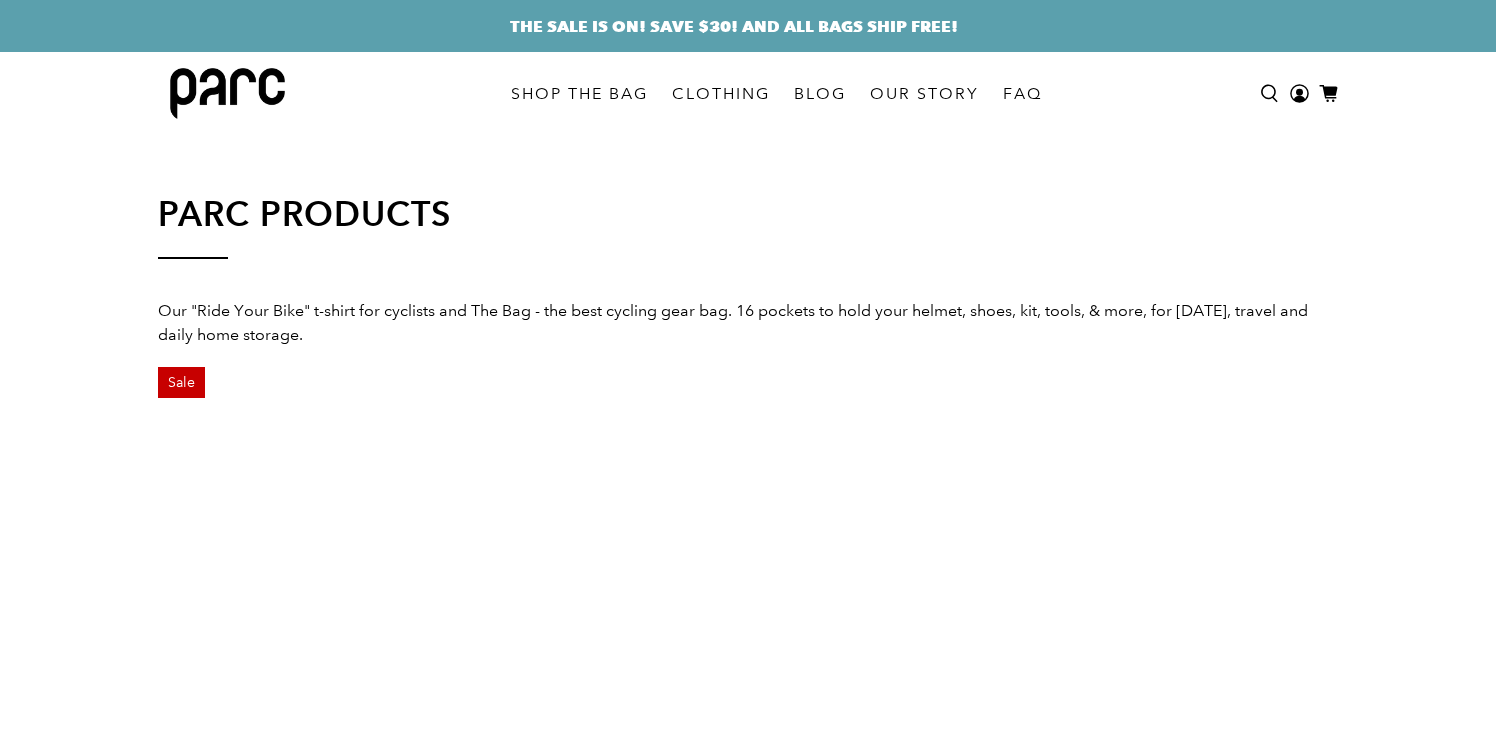 scroll, scrollTop: 0, scrollLeft: 0, axis: both 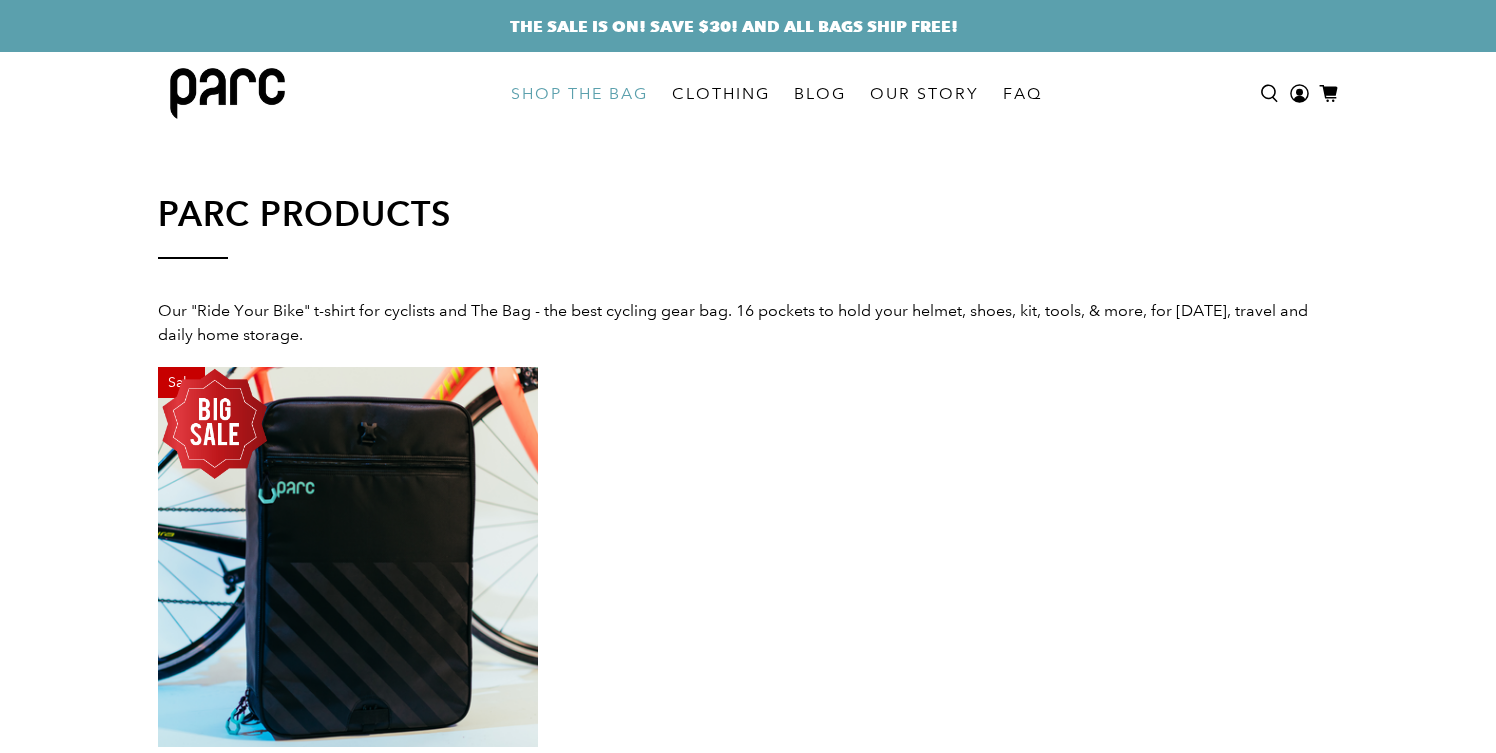 click on "SHOP THE BAG" at bounding box center [579, 94] 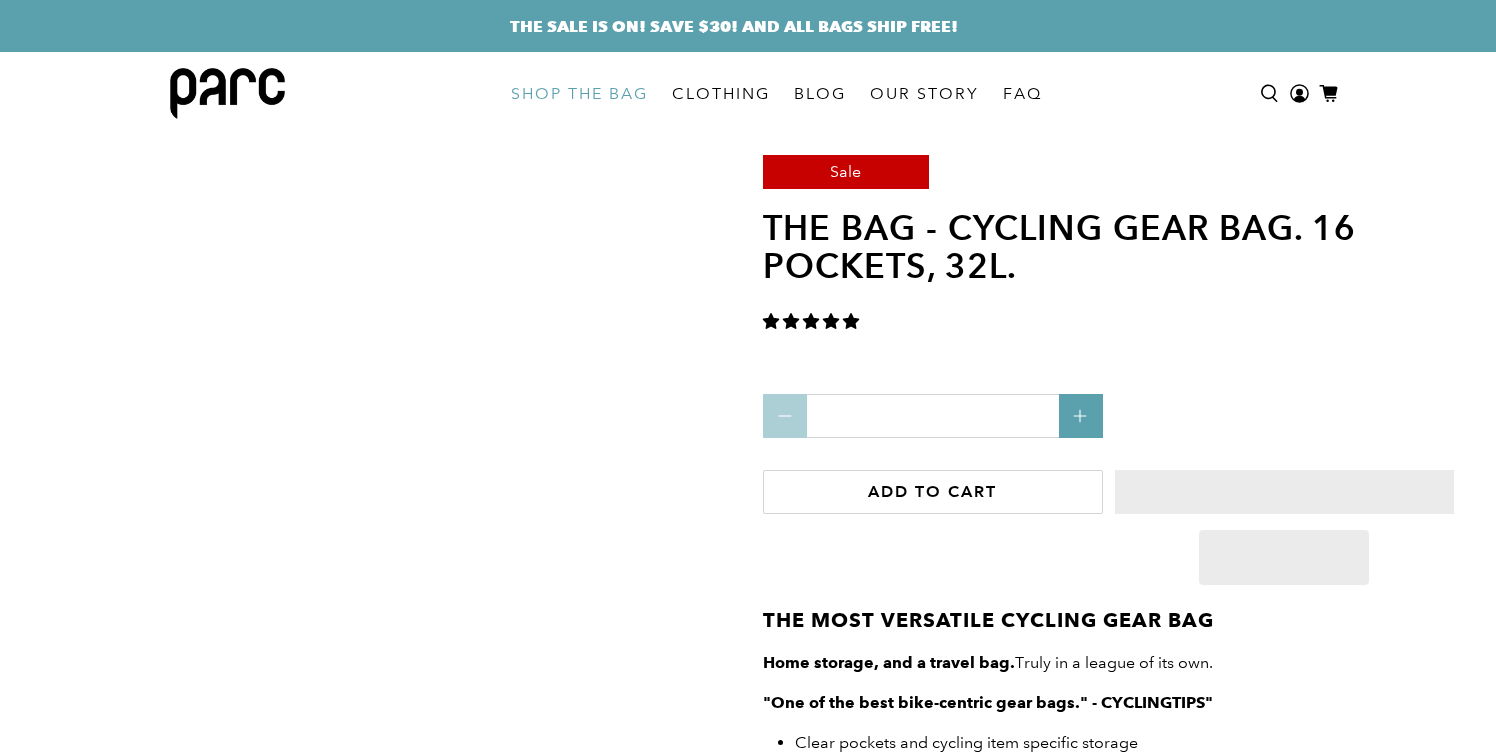 scroll, scrollTop: 0, scrollLeft: 0, axis: both 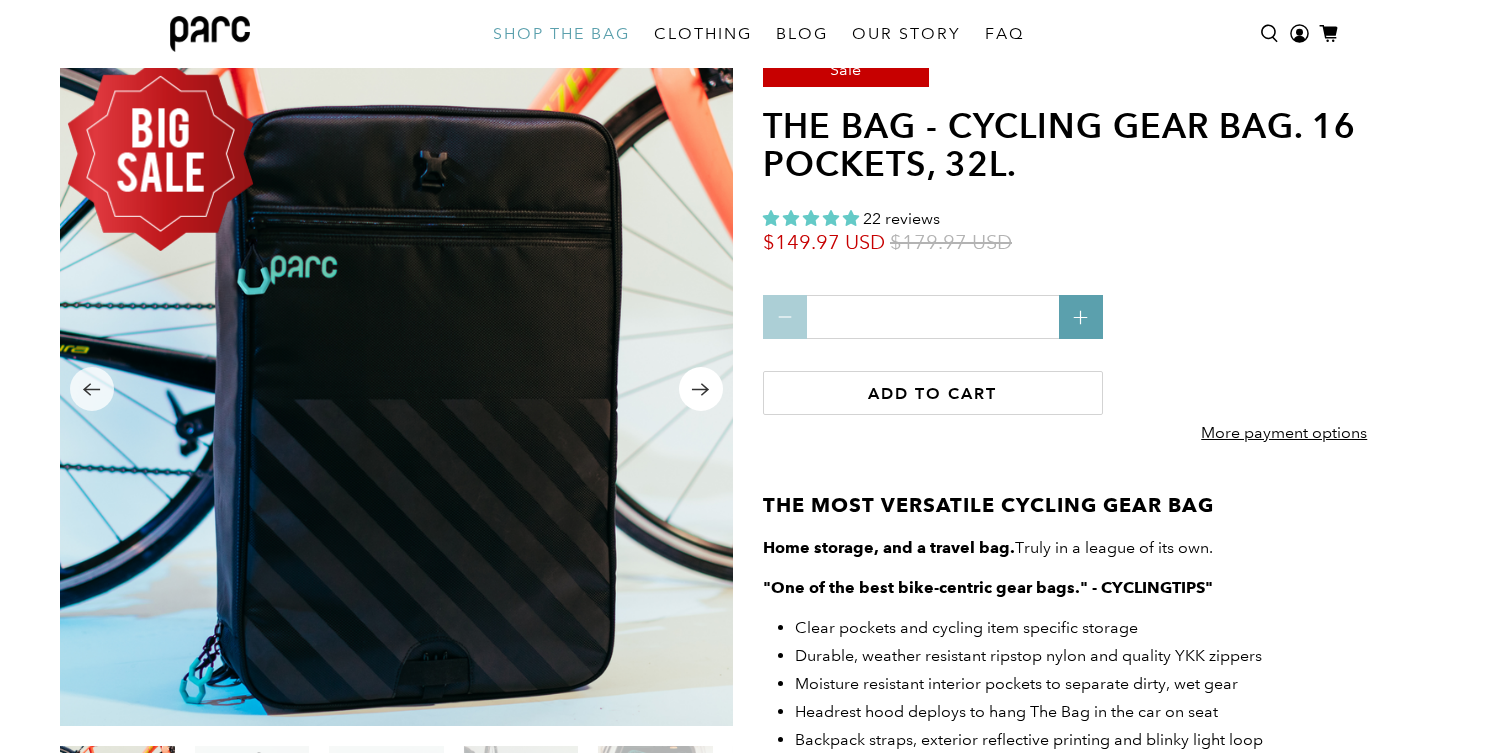 click 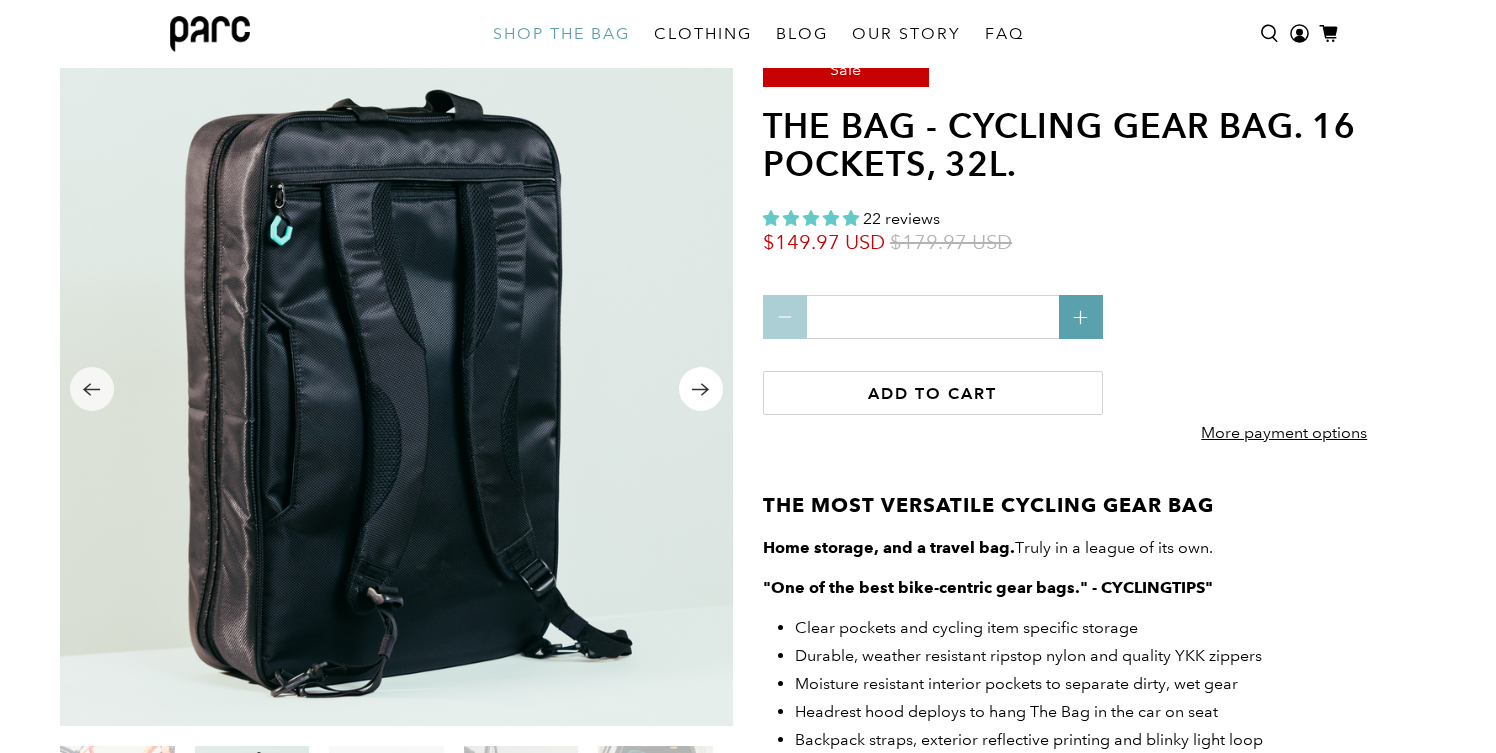 click 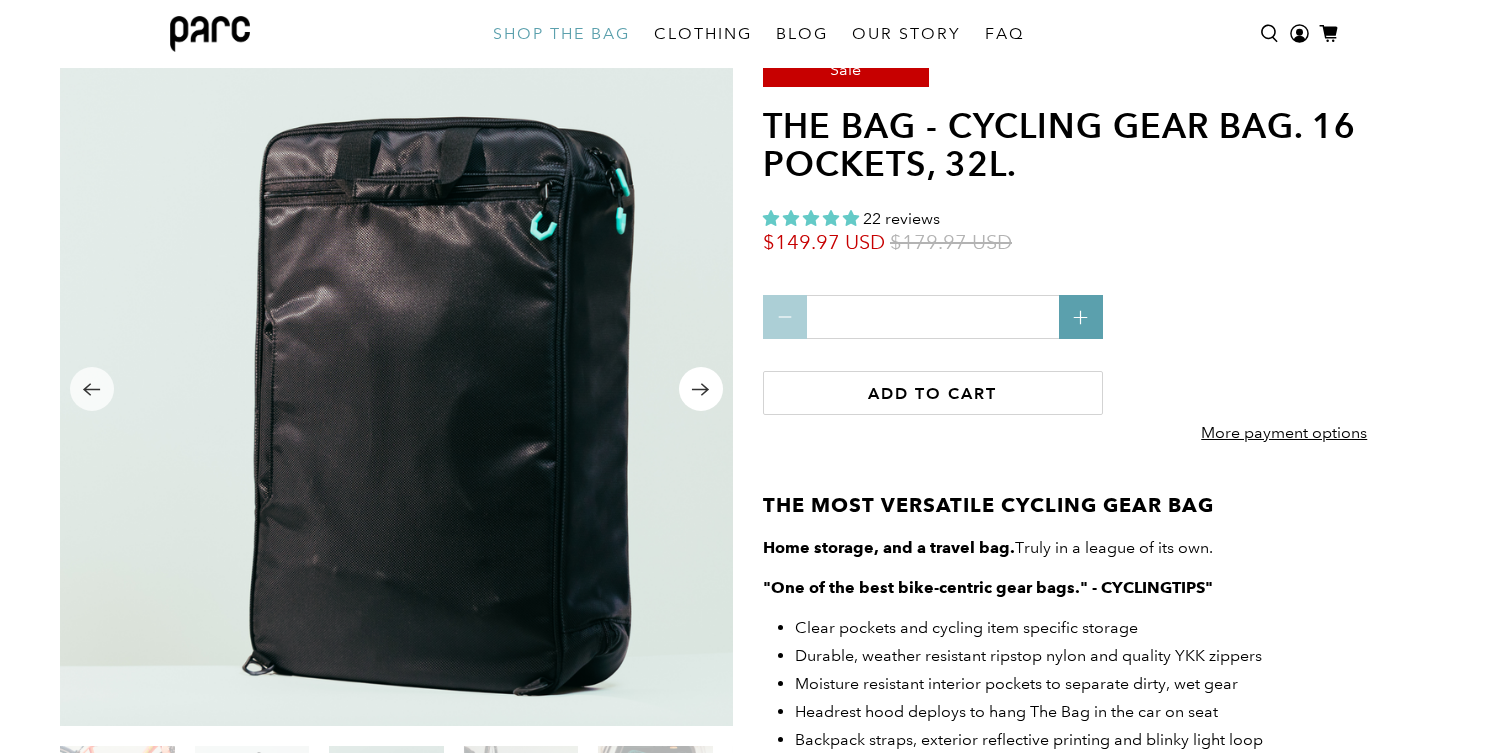 click 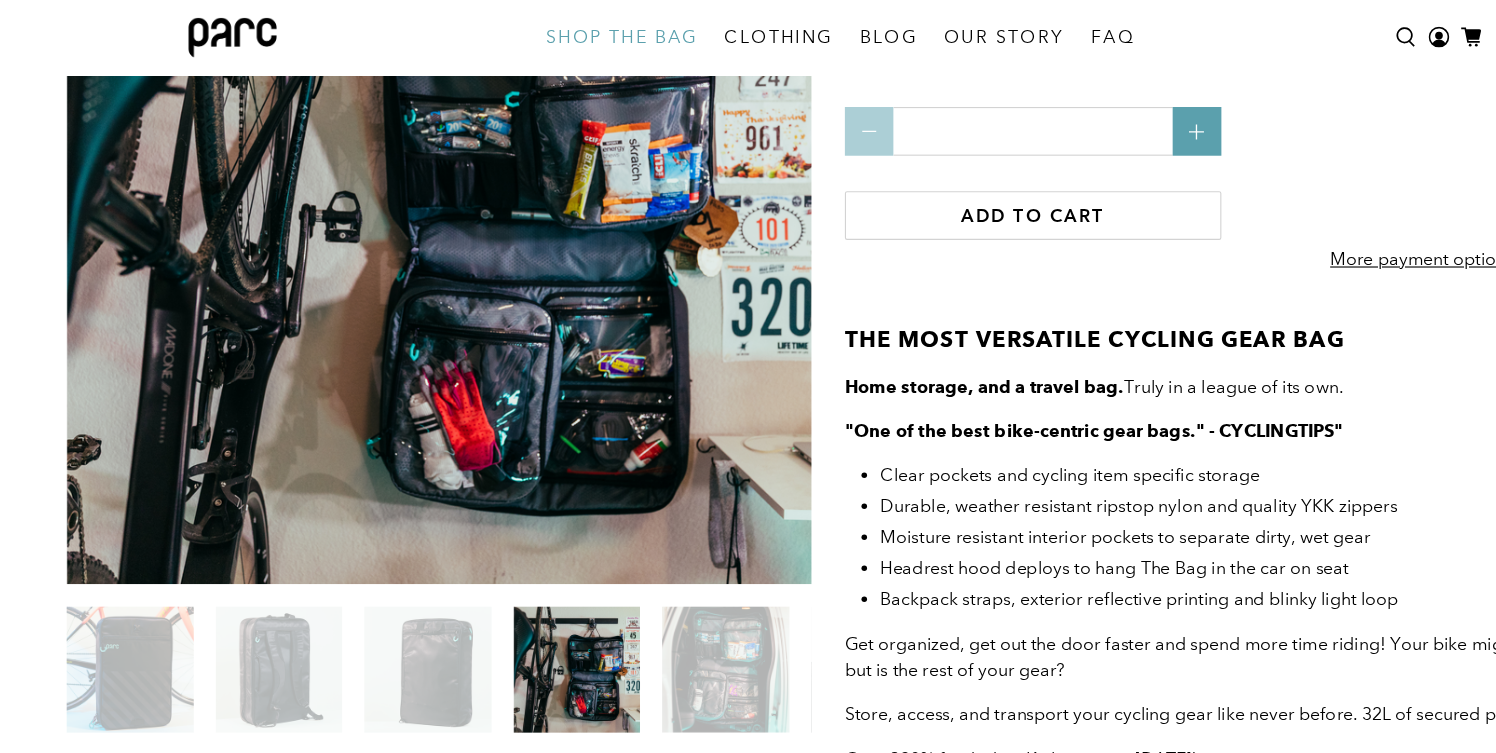 scroll, scrollTop: 254, scrollLeft: 0, axis: vertical 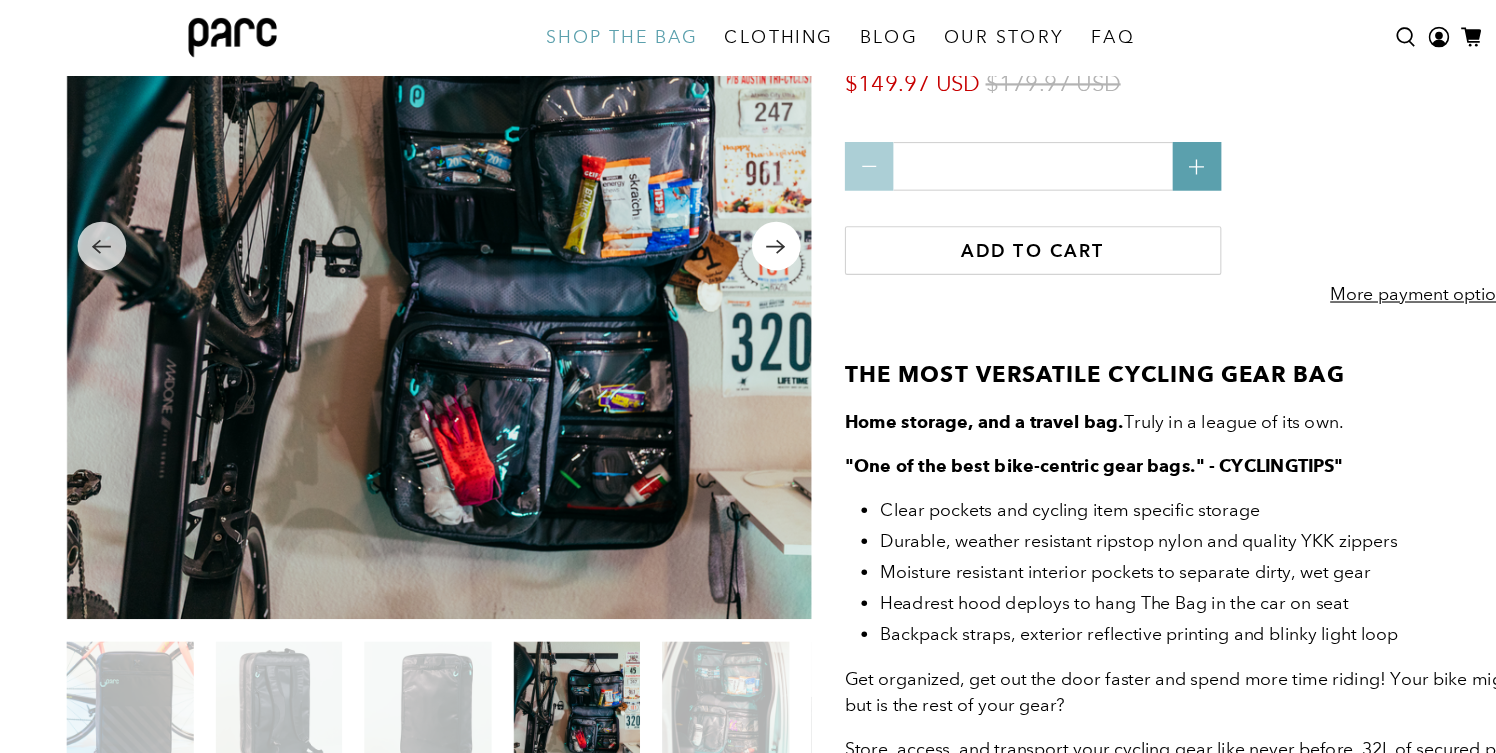 click 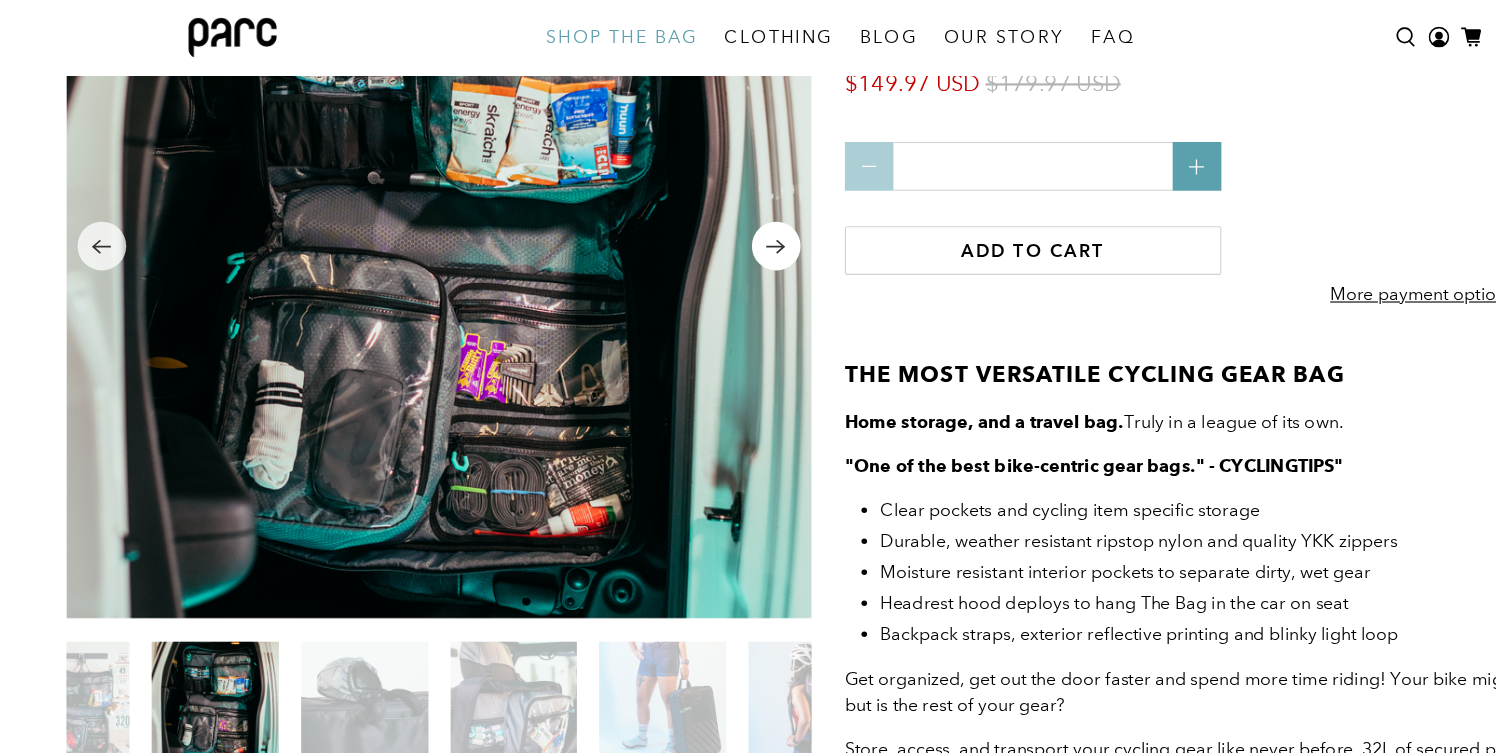 click 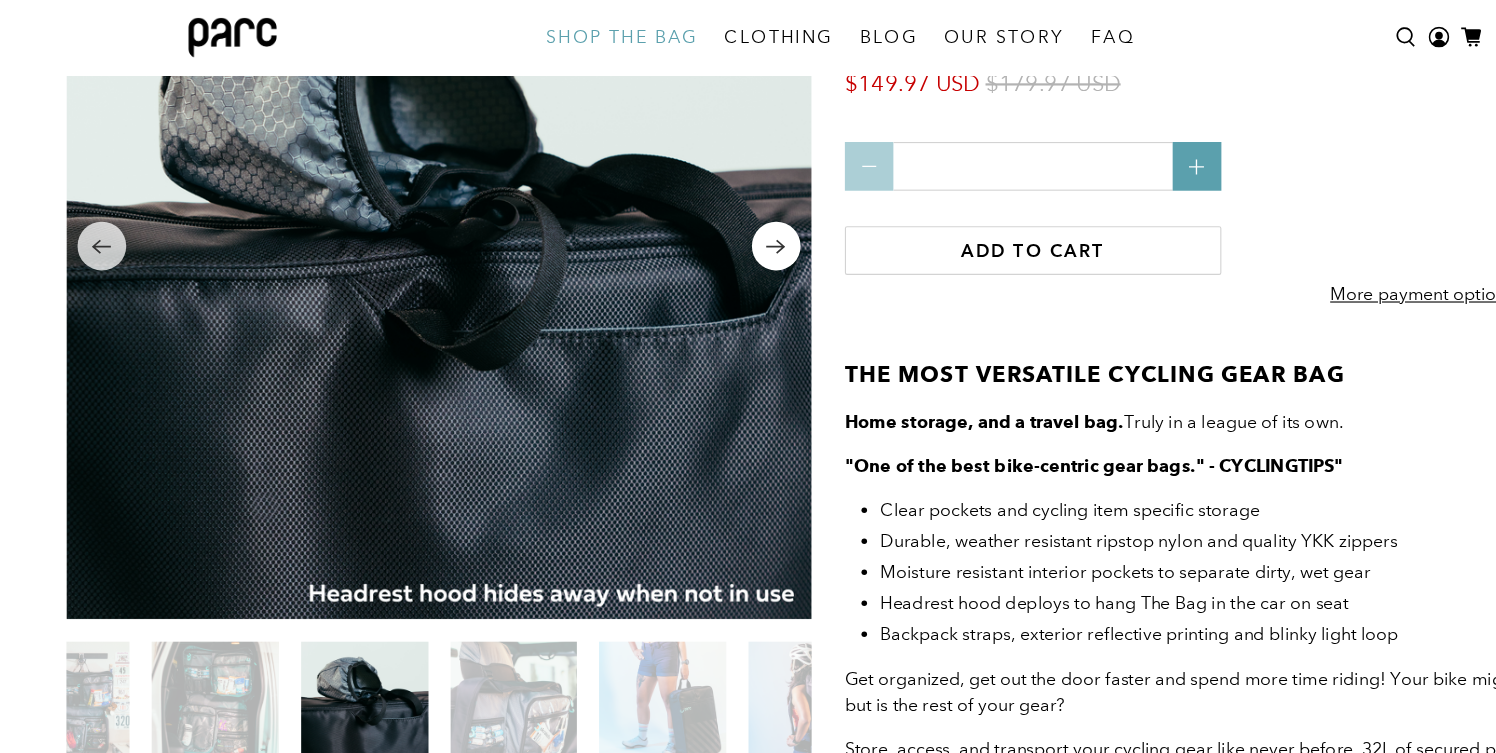 click 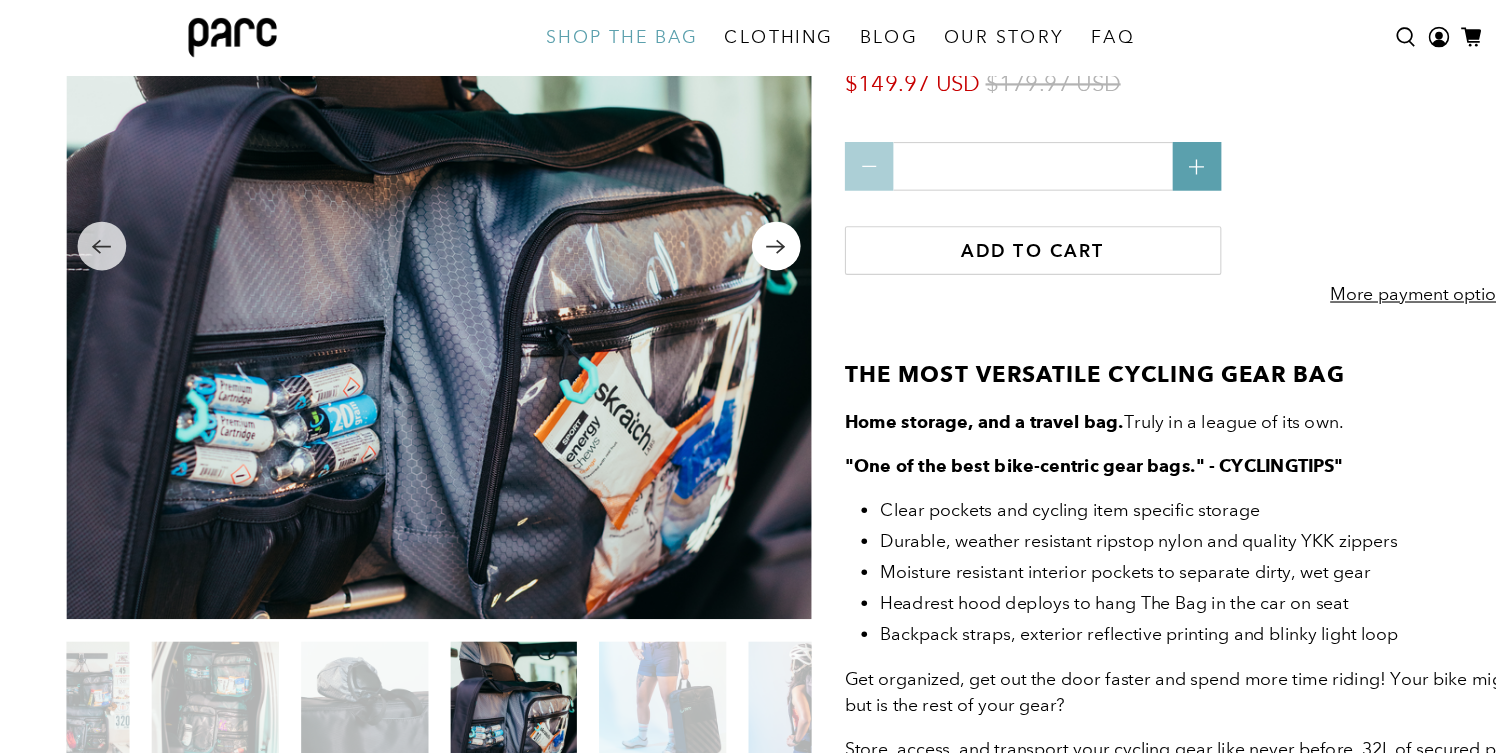 click 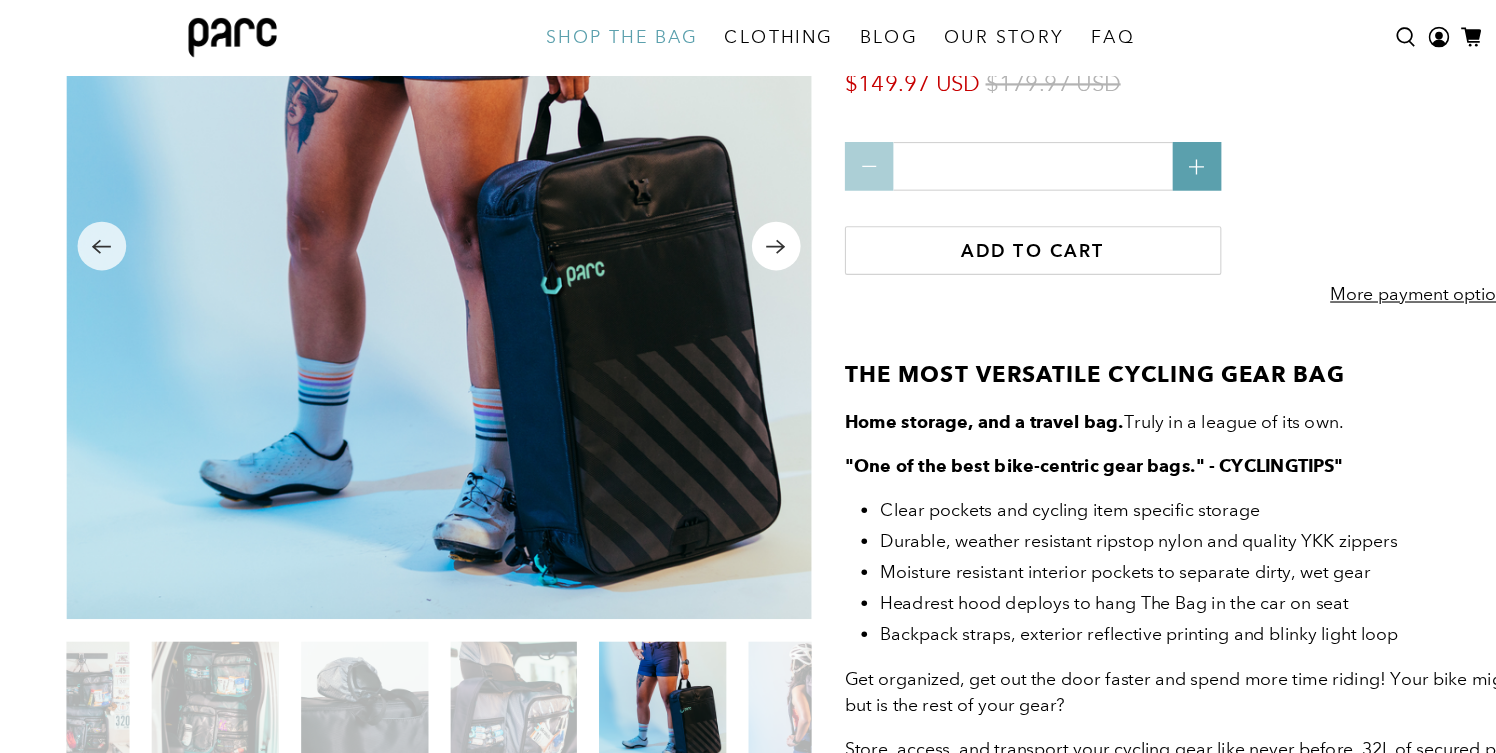 click 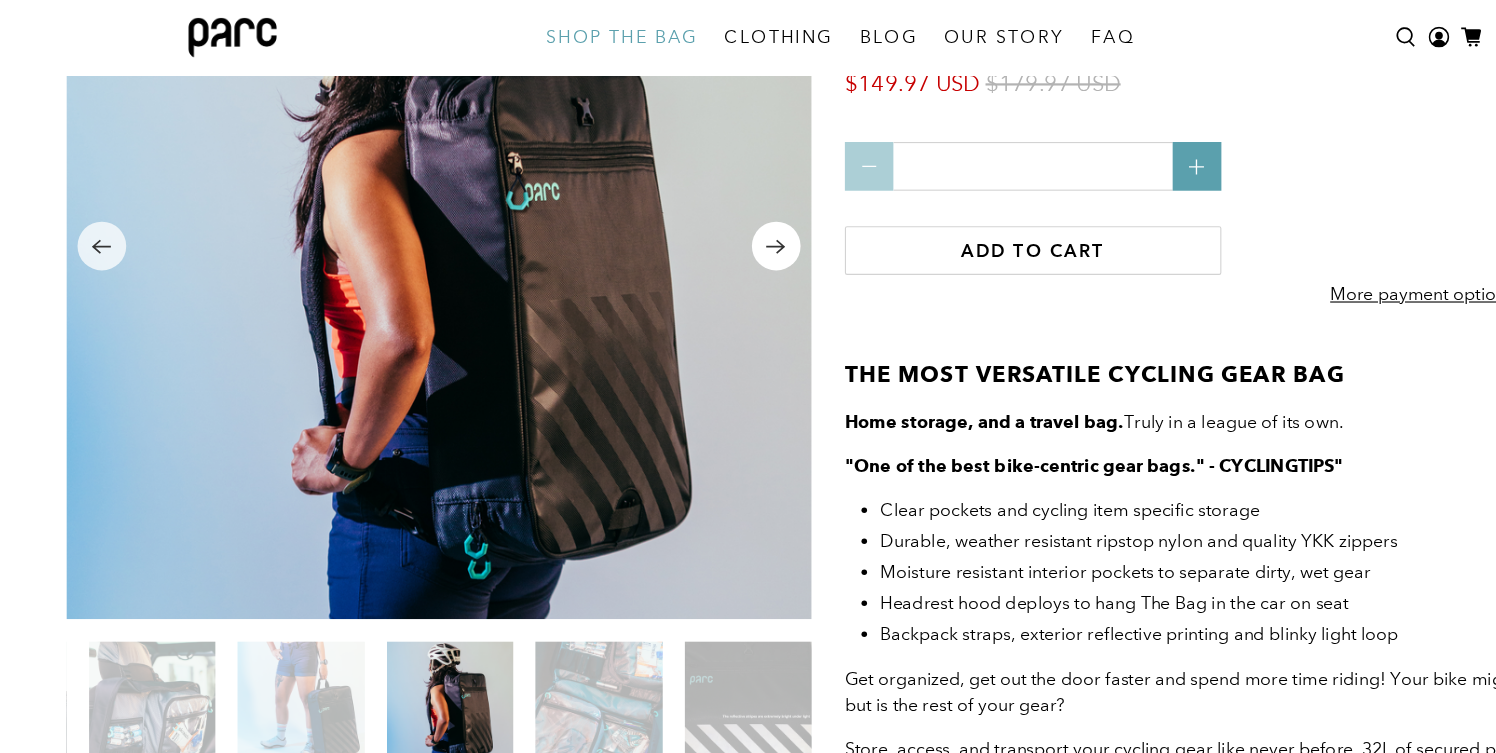 click 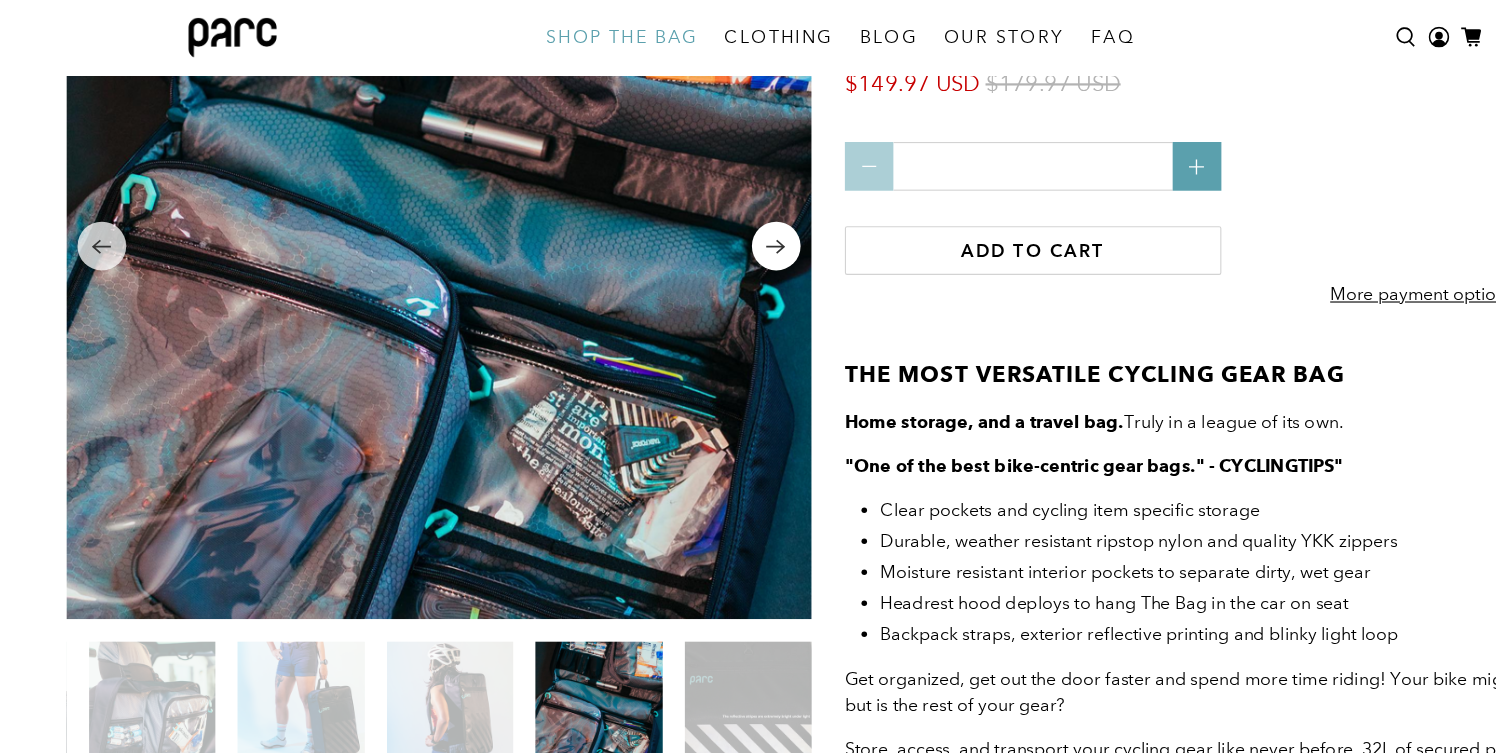 click 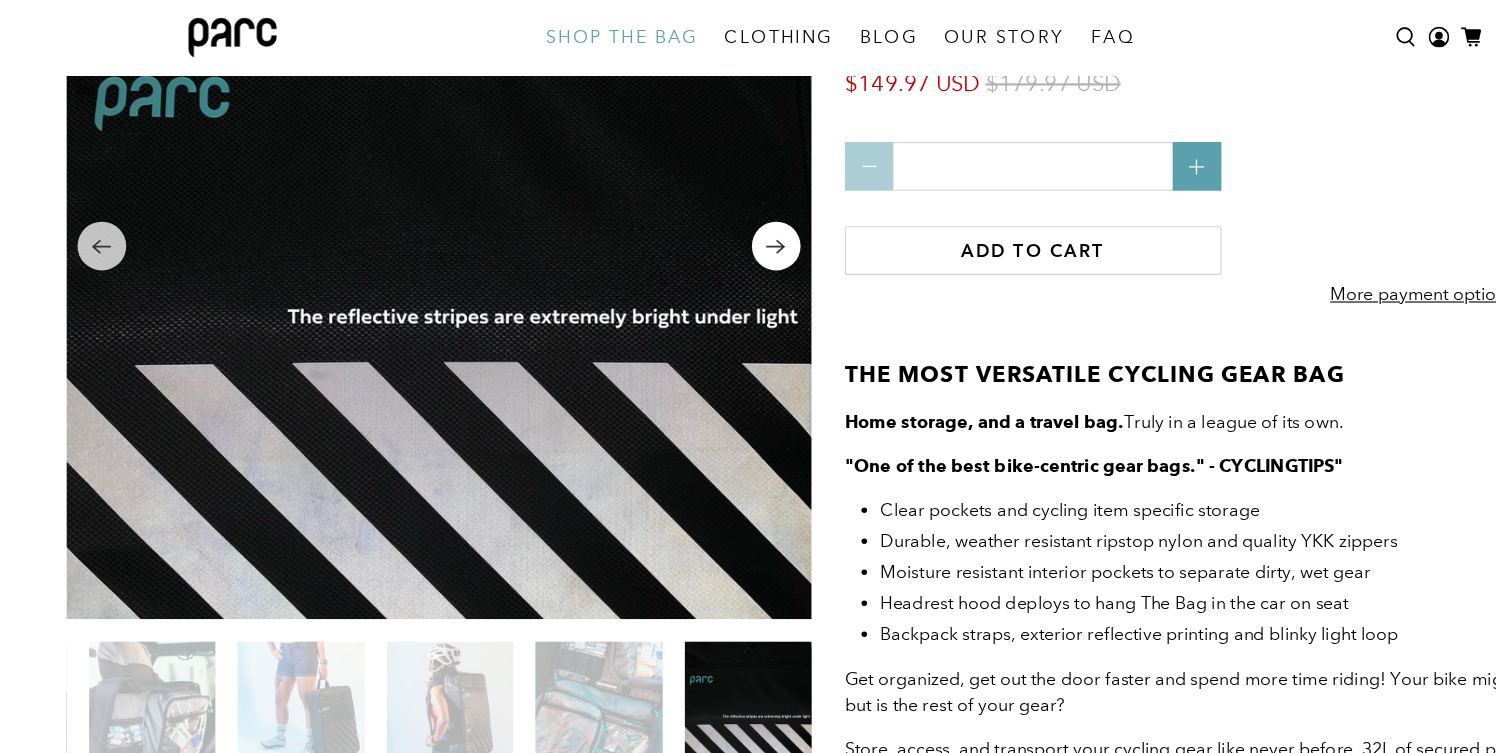 click 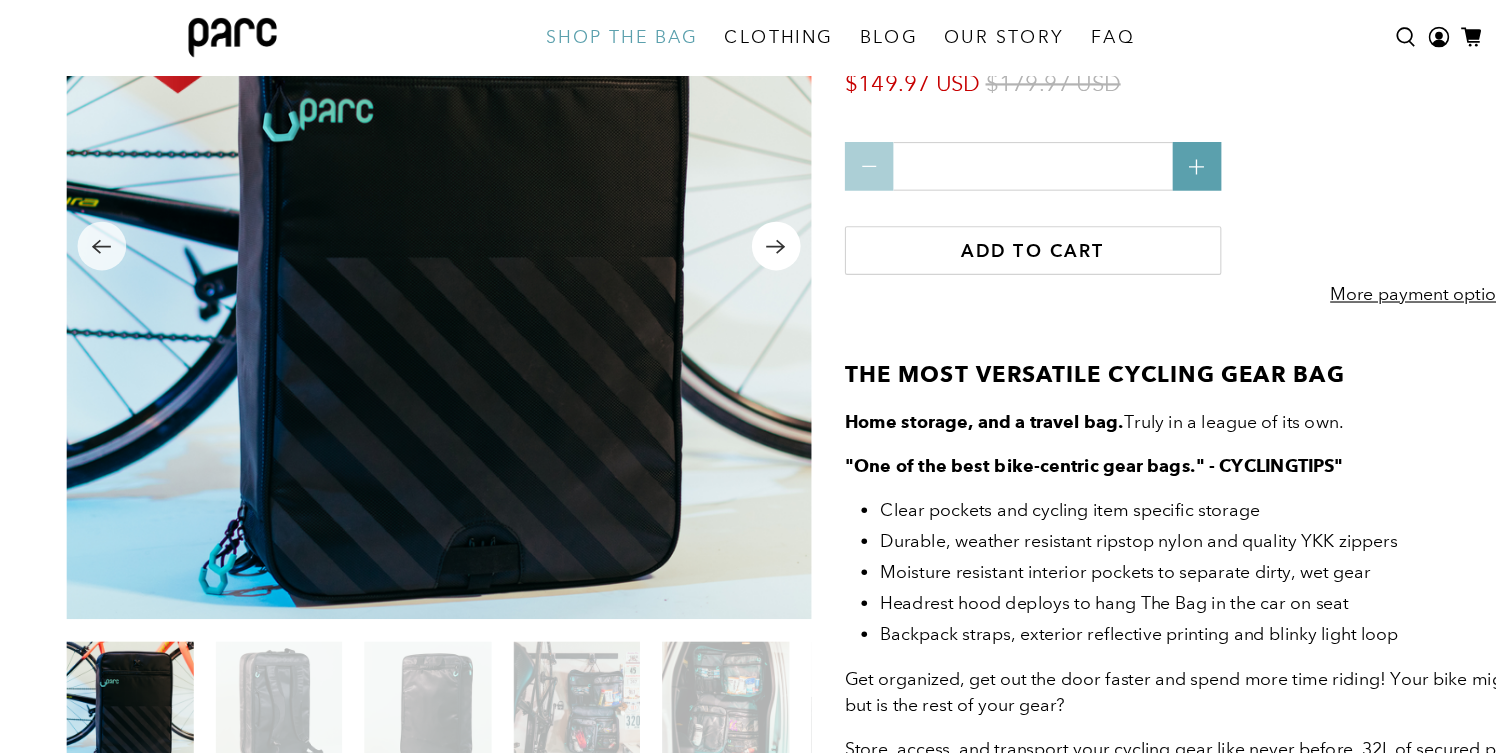 click 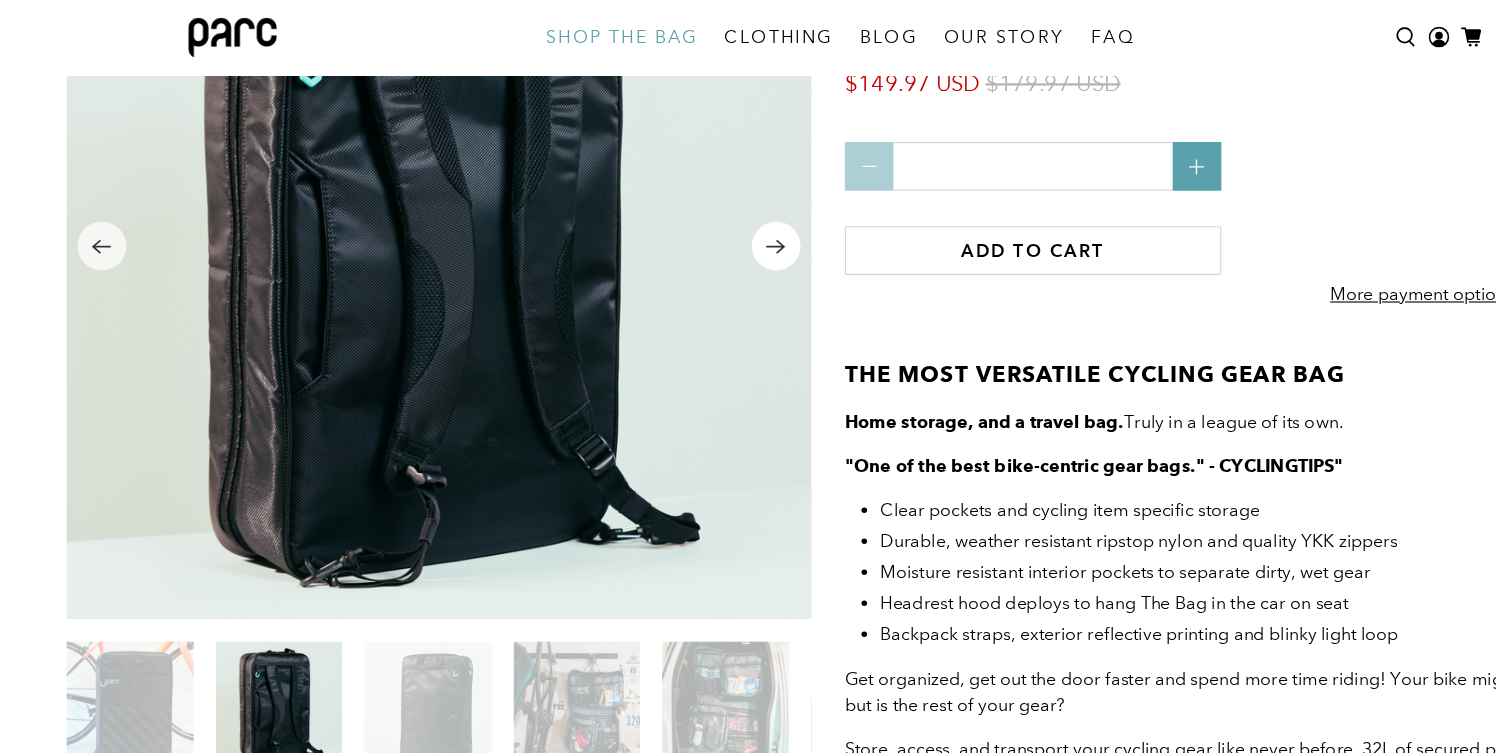 click 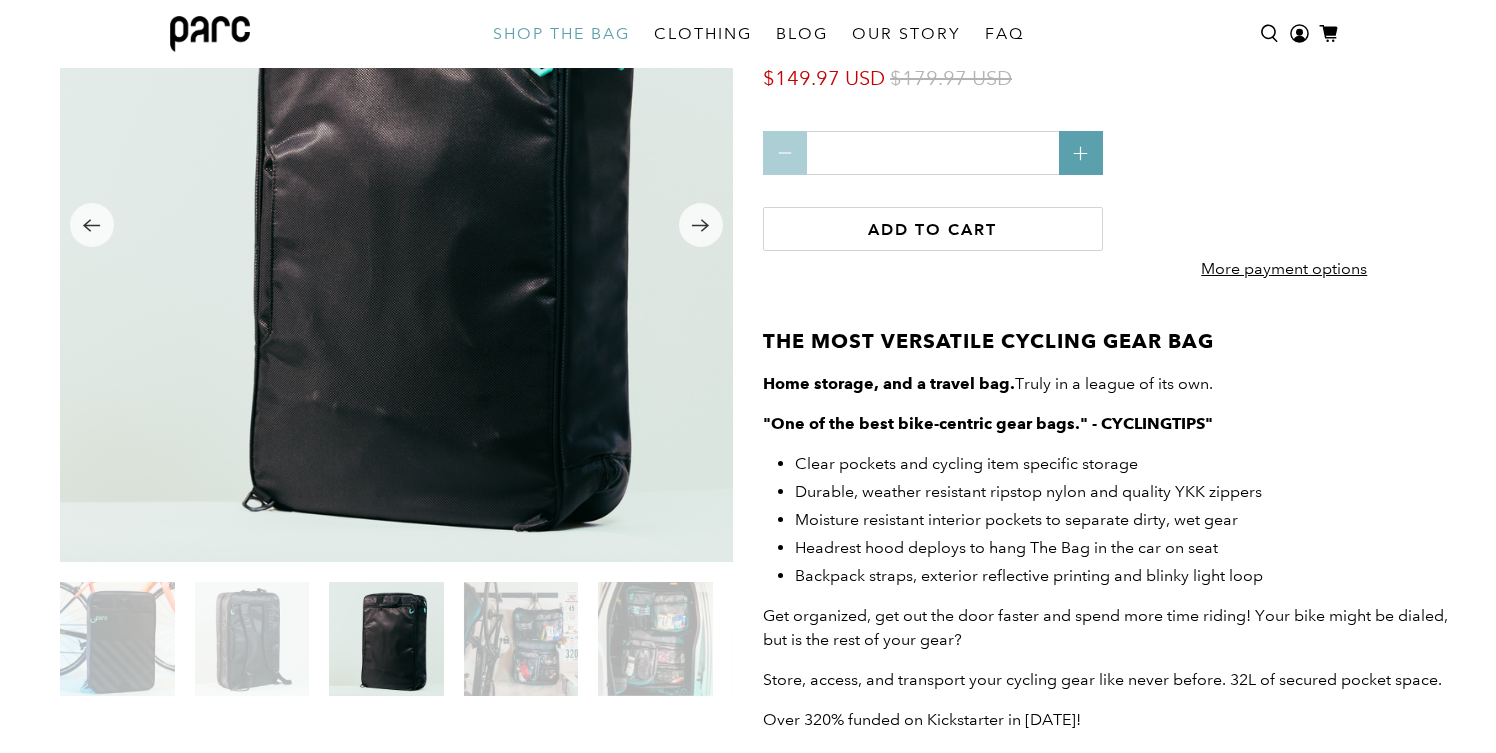 scroll, scrollTop: 222, scrollLeft: 0, axis: vertical 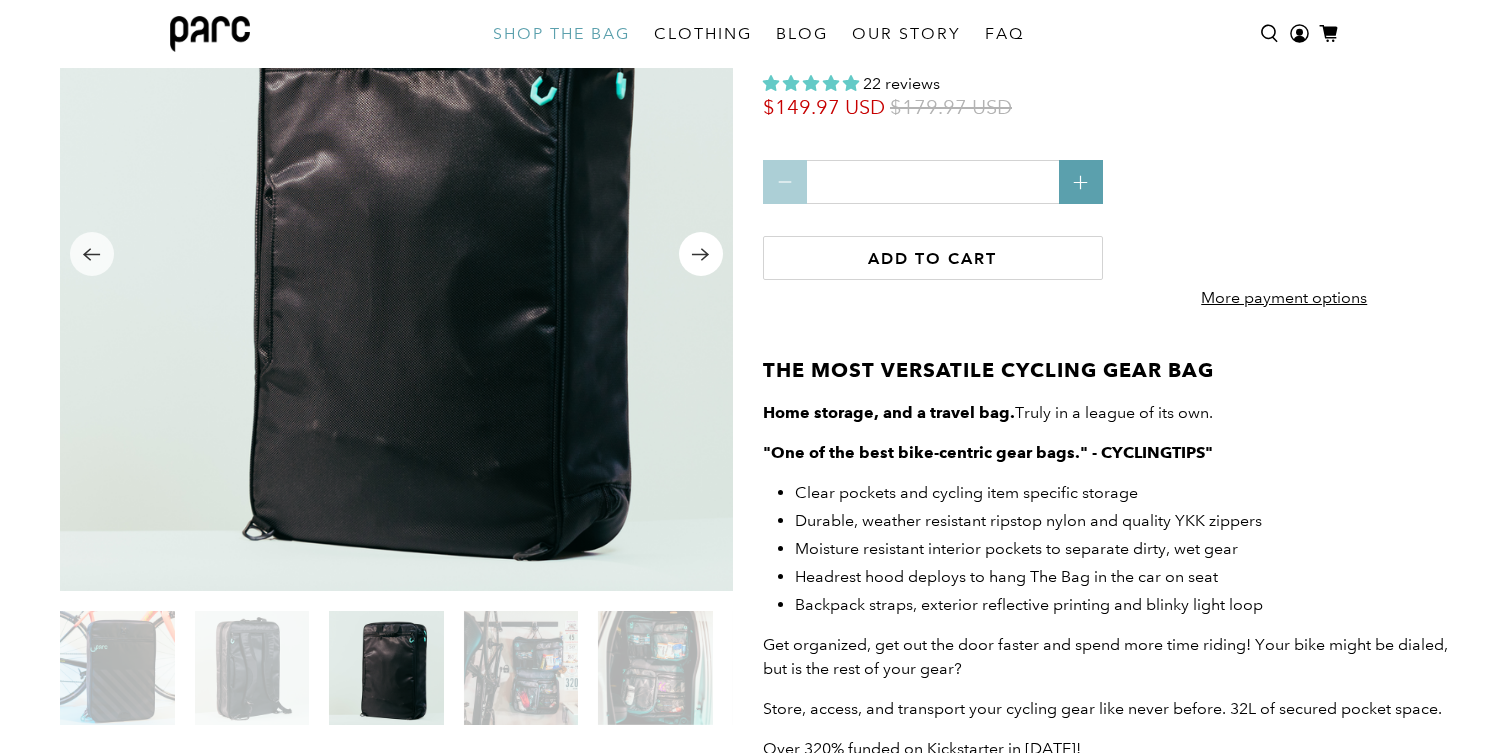 click 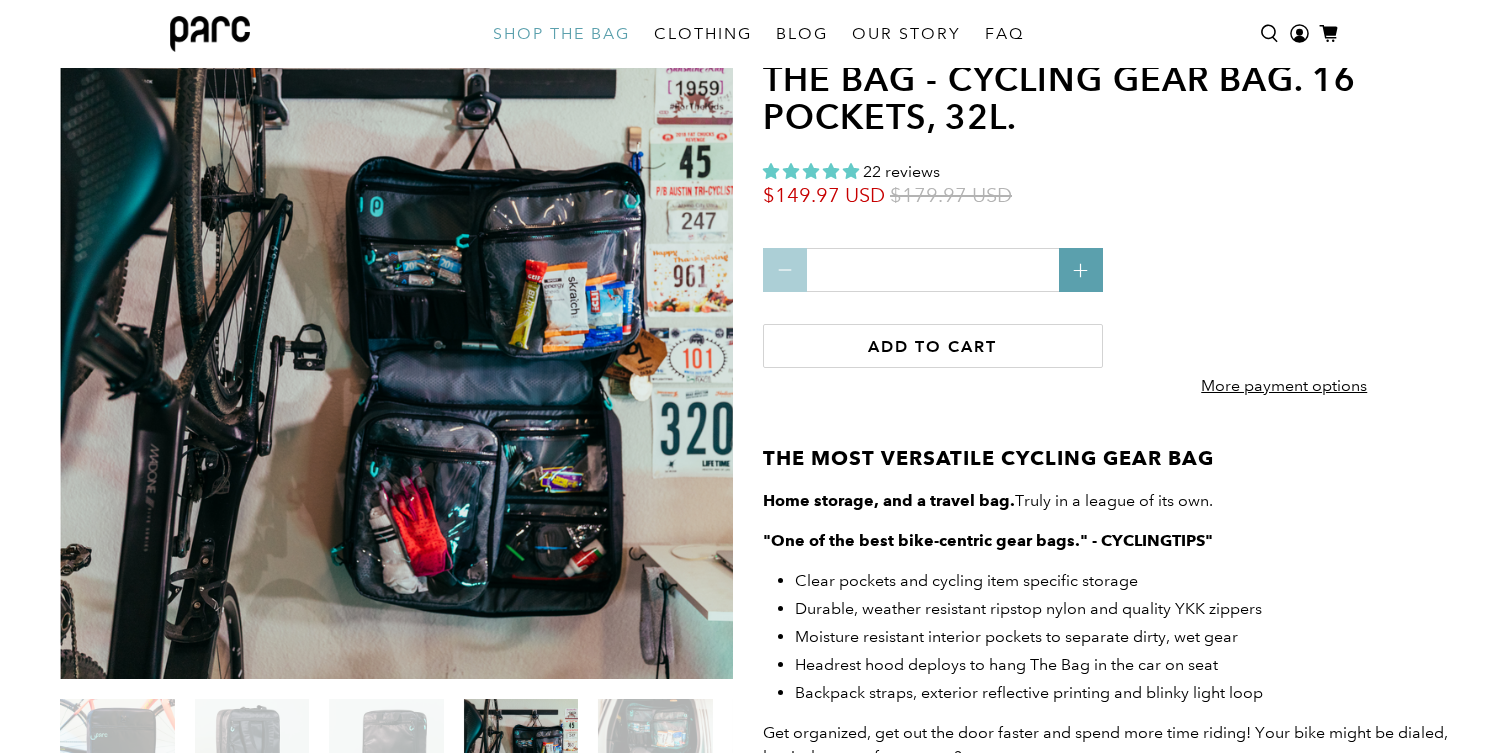 scroll, scrollTop: 125, scrollLeft: 0, axis: vertical 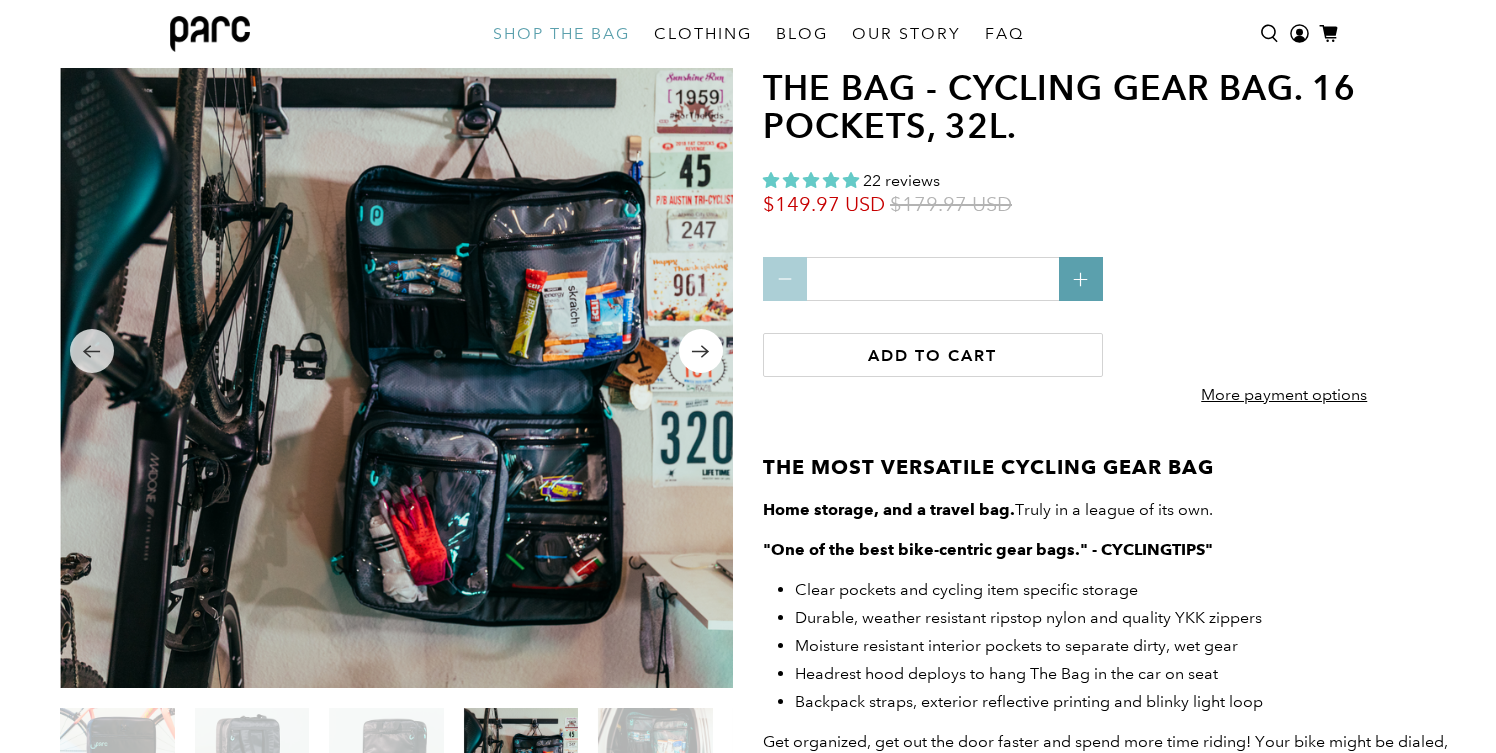 click 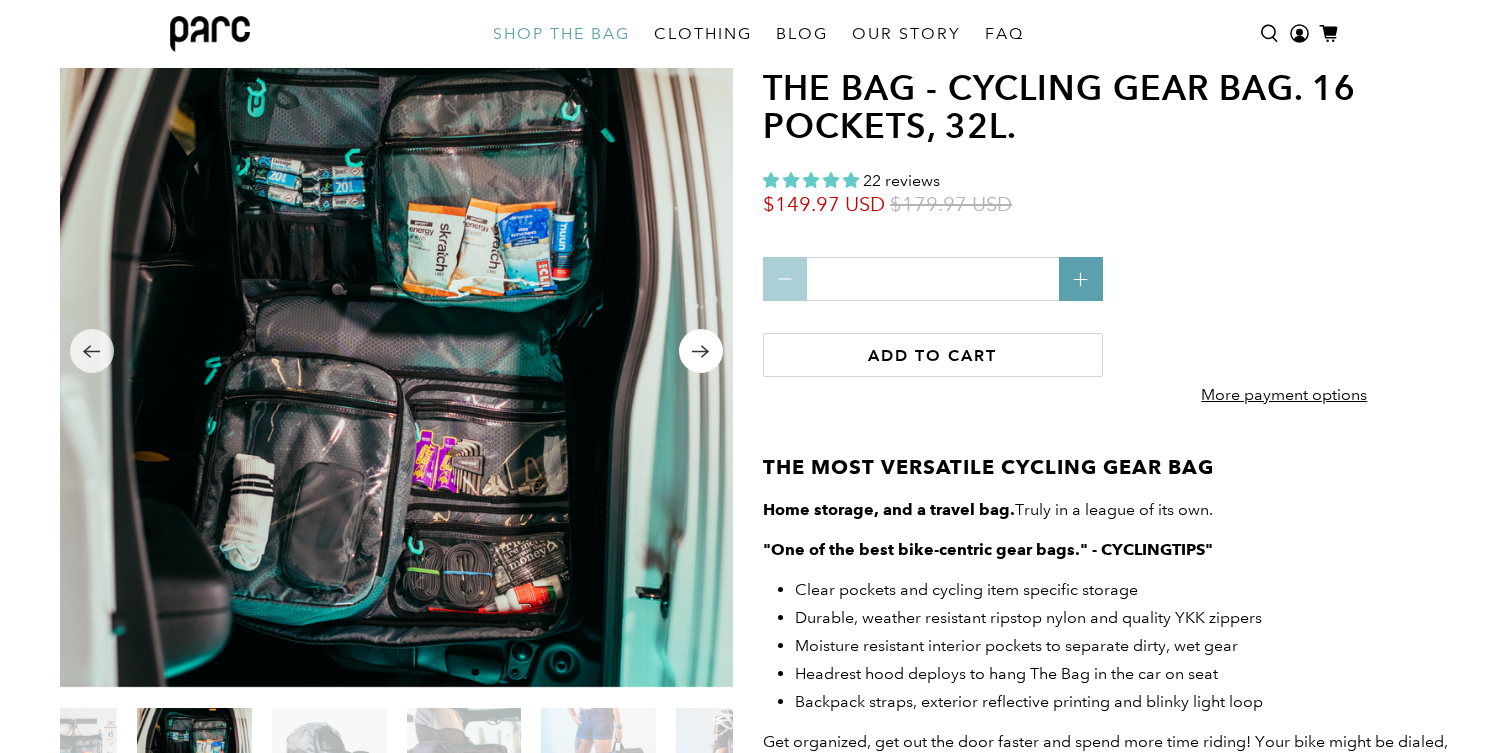 click 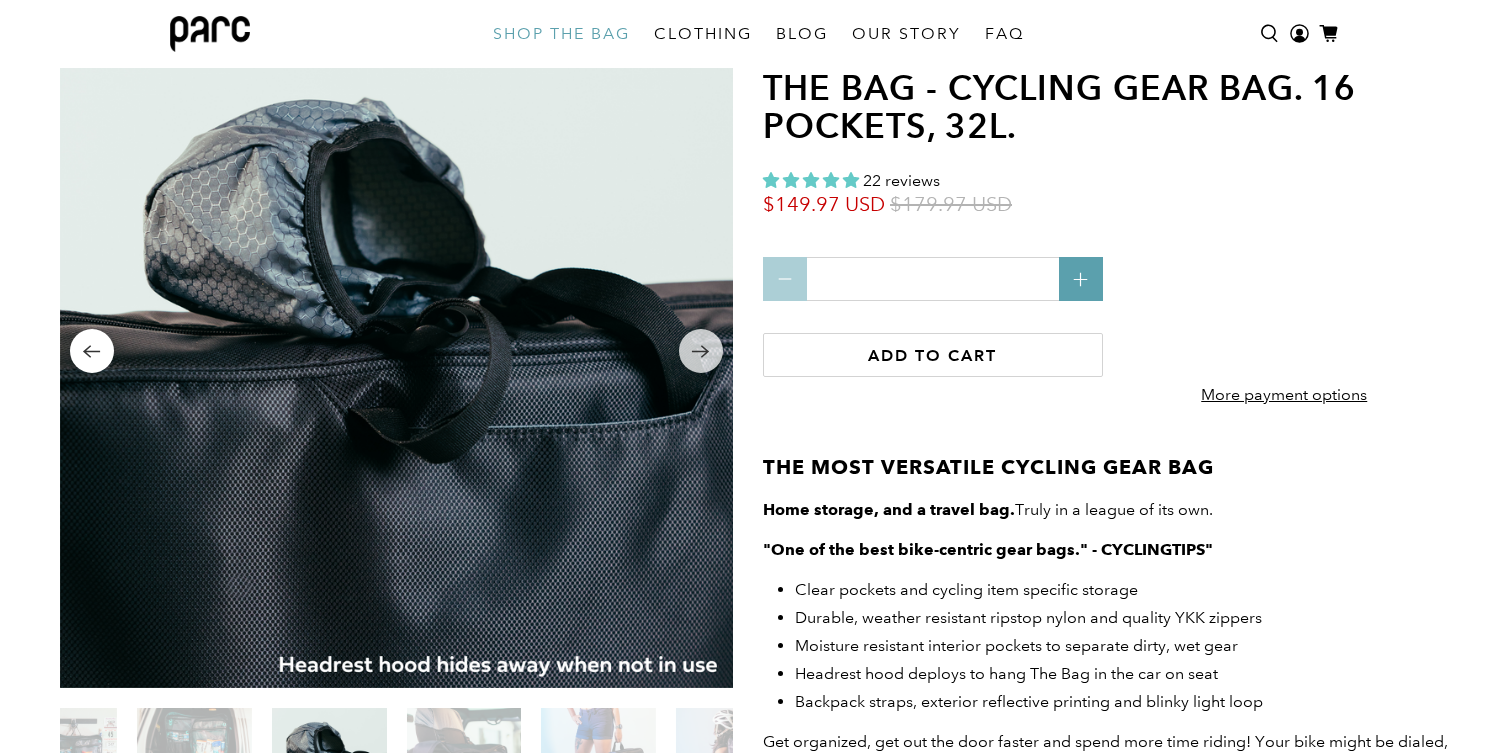 click at bounding box center [92, 351] 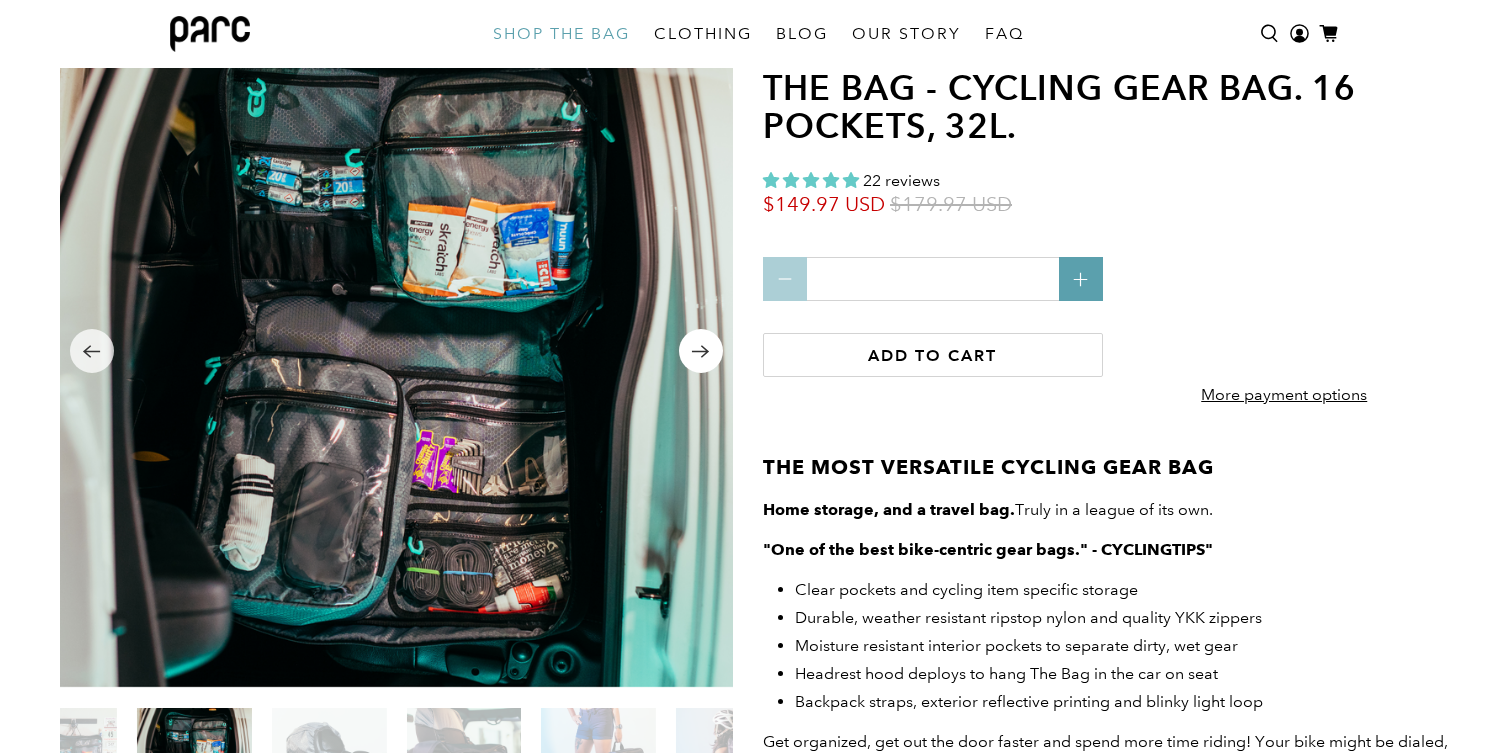 click at bounding box center (701, 351) 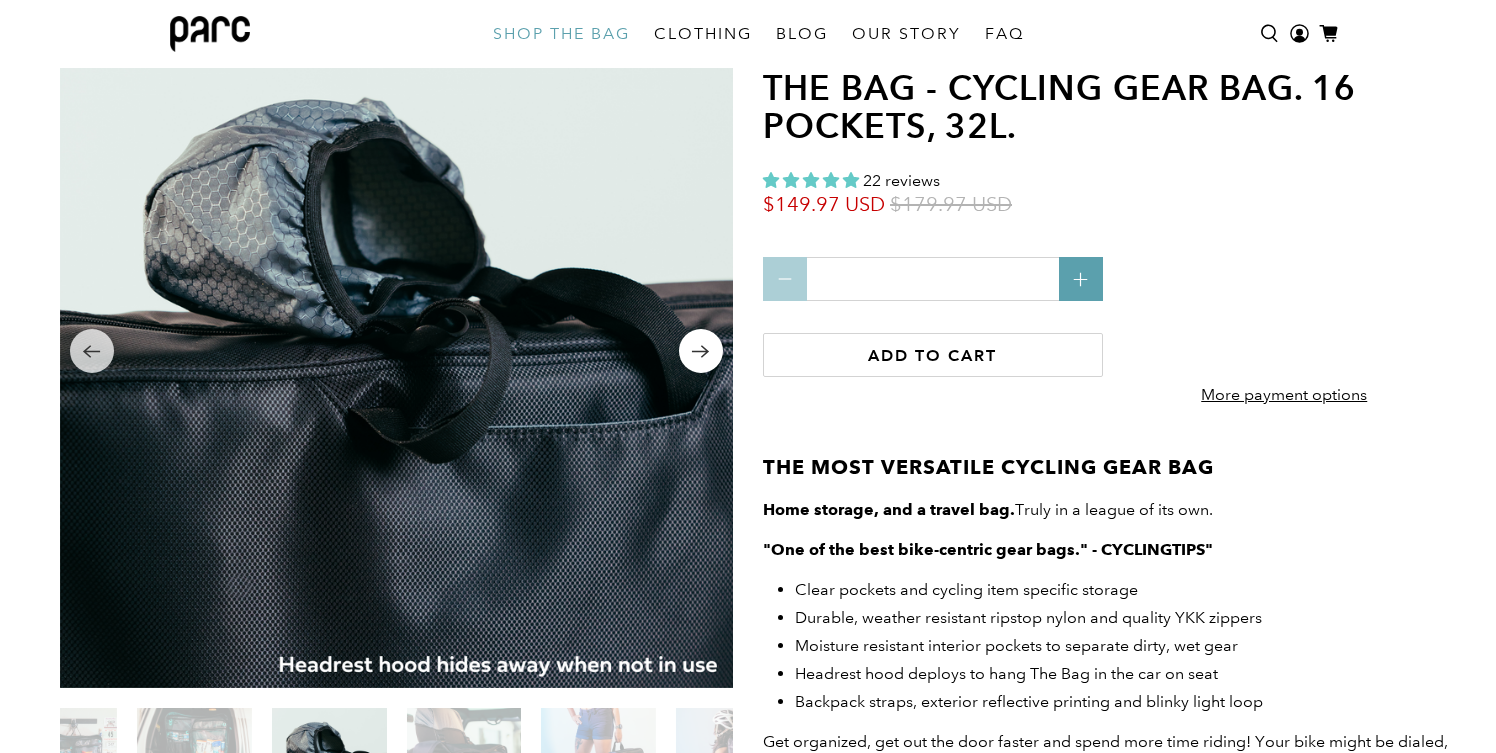 click 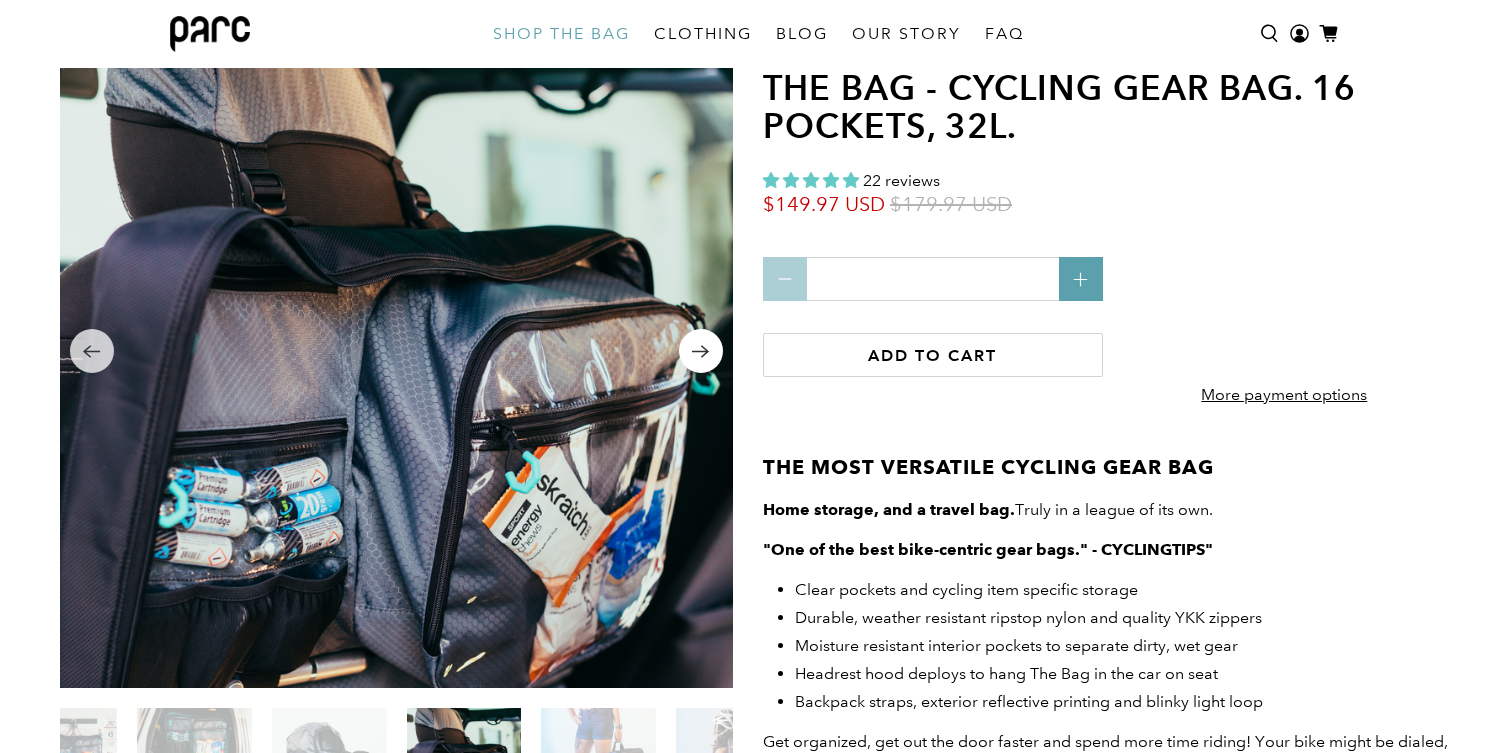 click 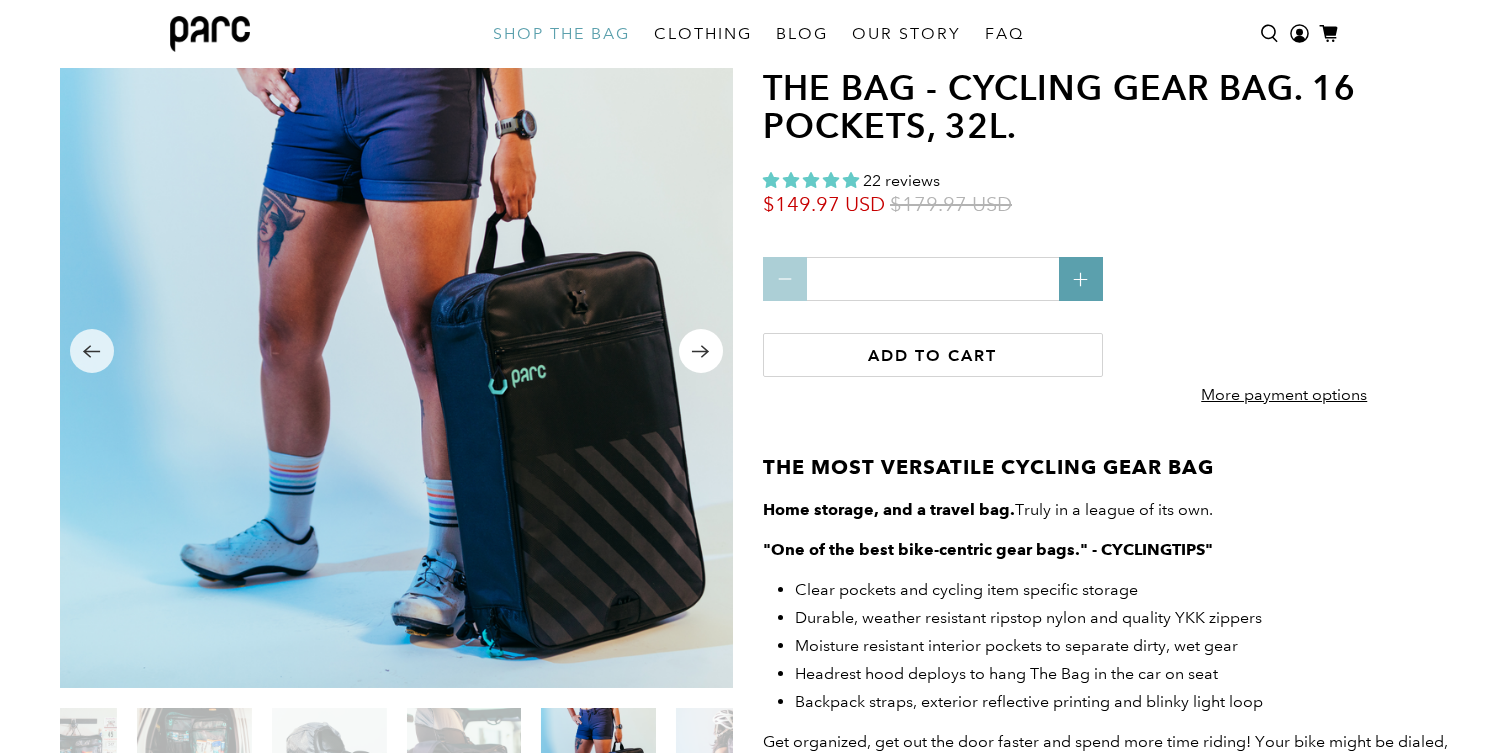 click 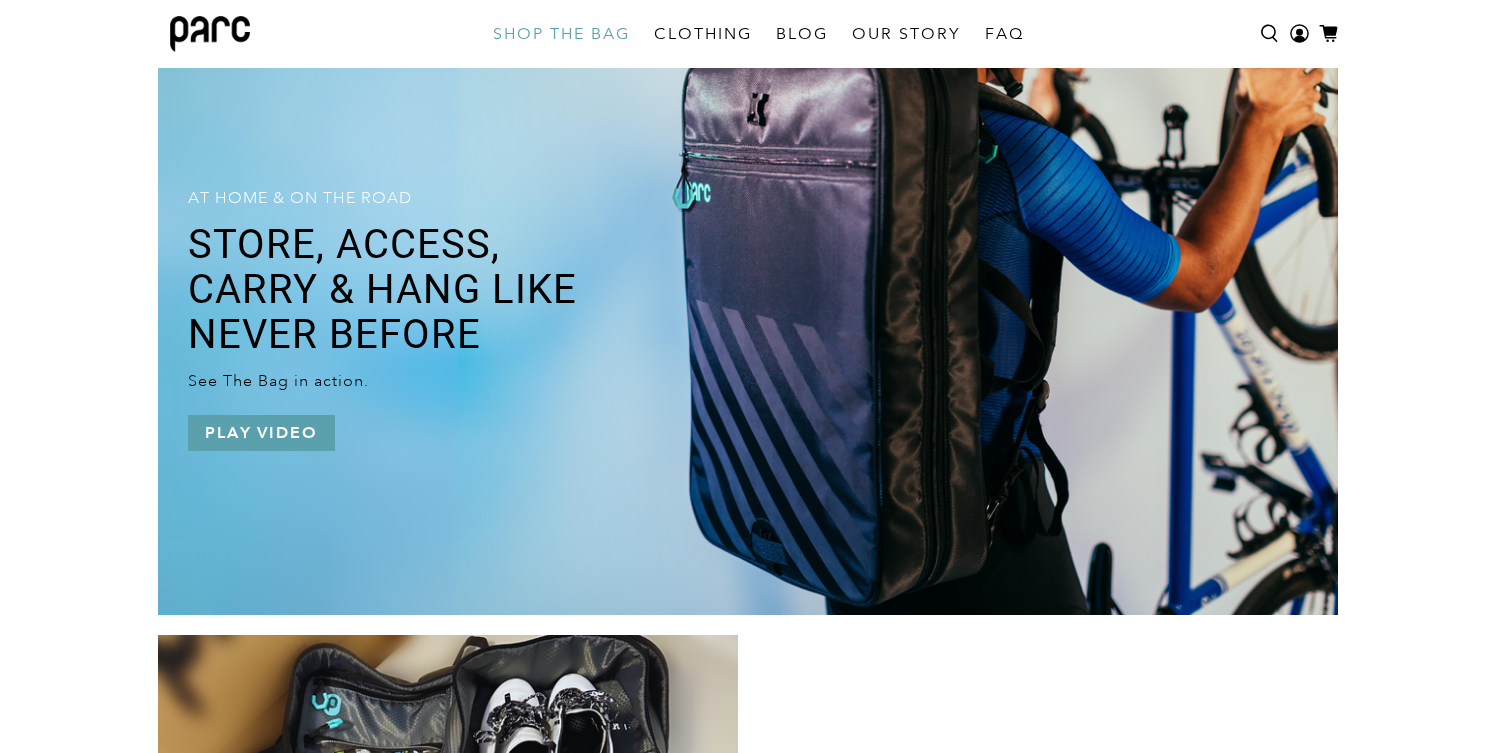 scroll, scrollTop: 1488, scrollLeft: 0, axis: vertical 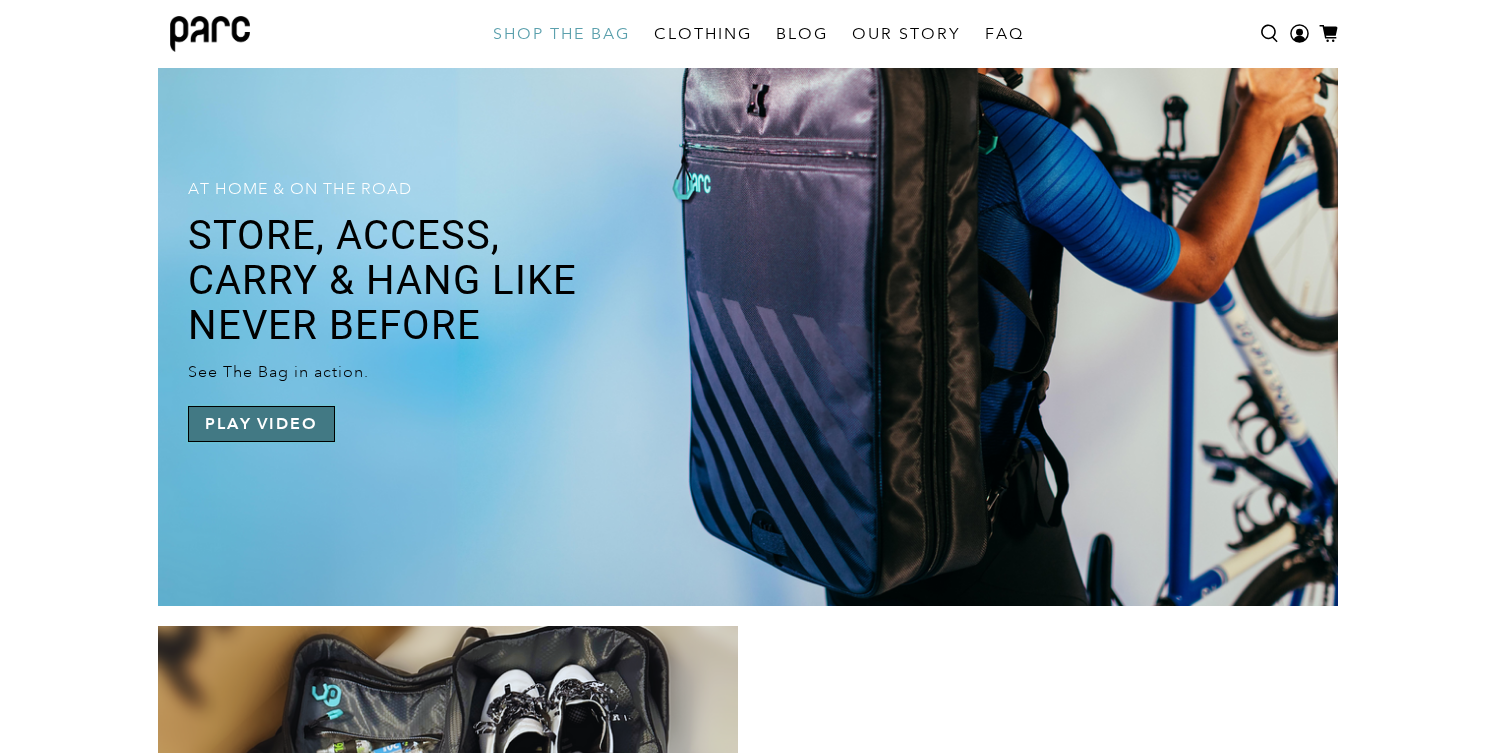 click on "Play video" at bounding box center [261, 424] 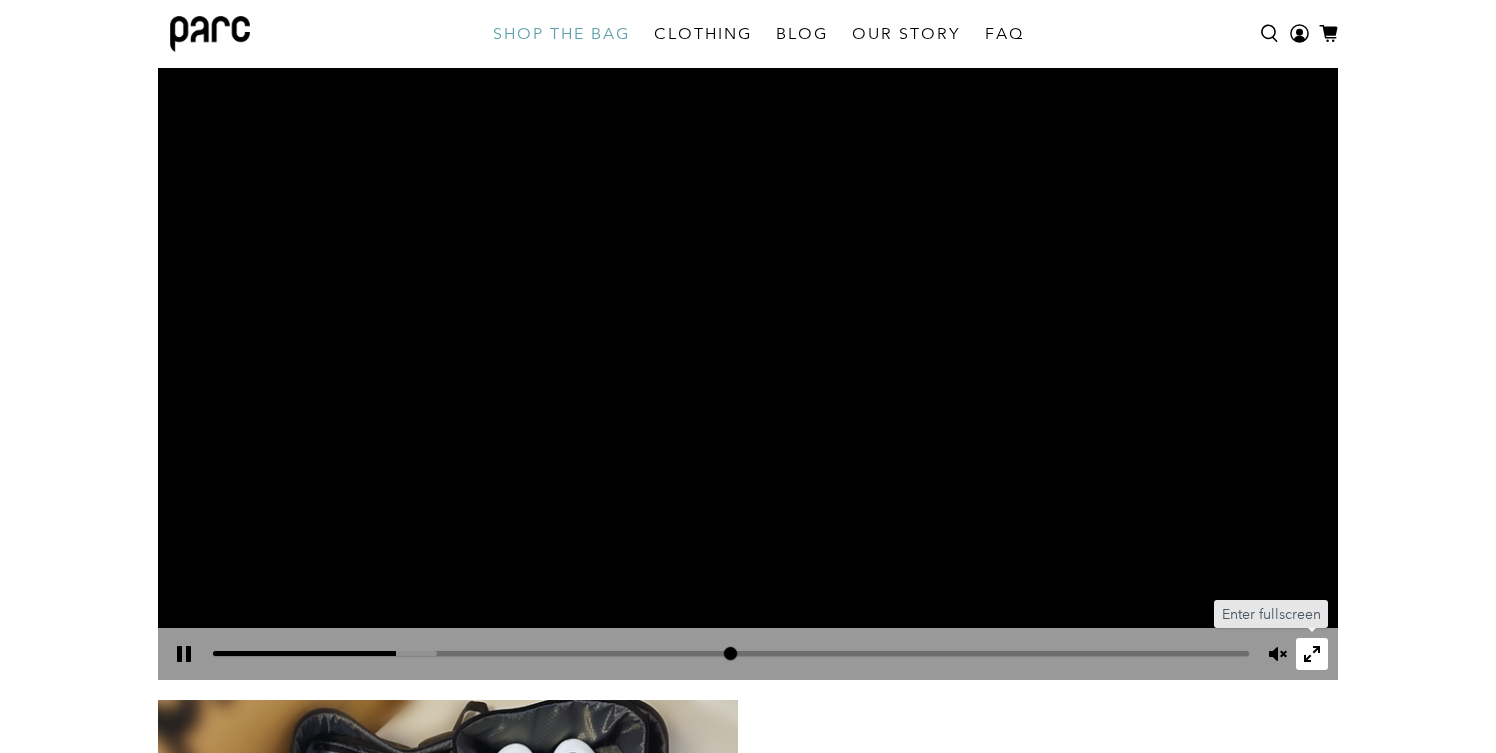click on "Exit fullscreen Enter fullscreen" at bounding box center (1312, 654) 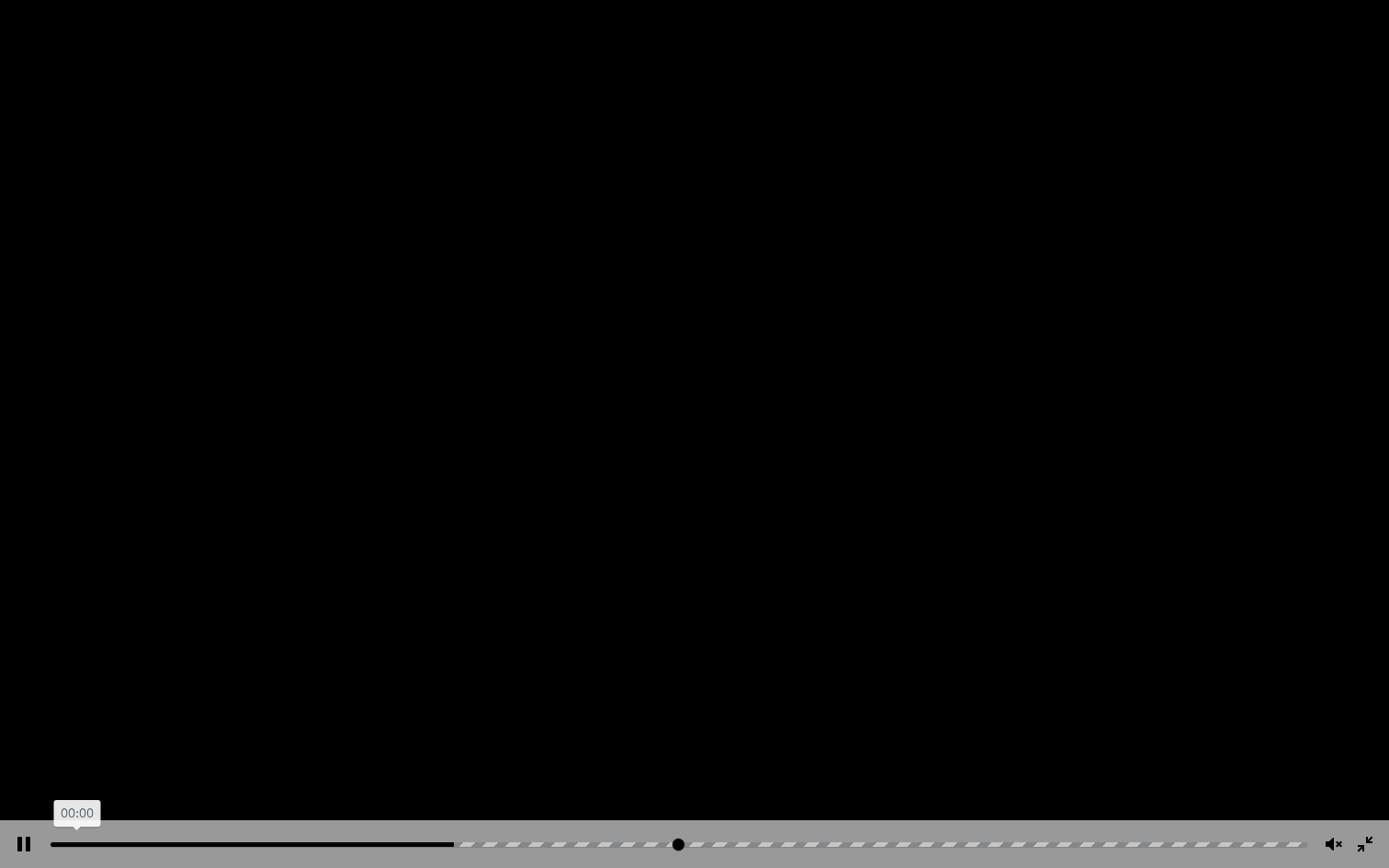 click at bounding box center [679, 844] 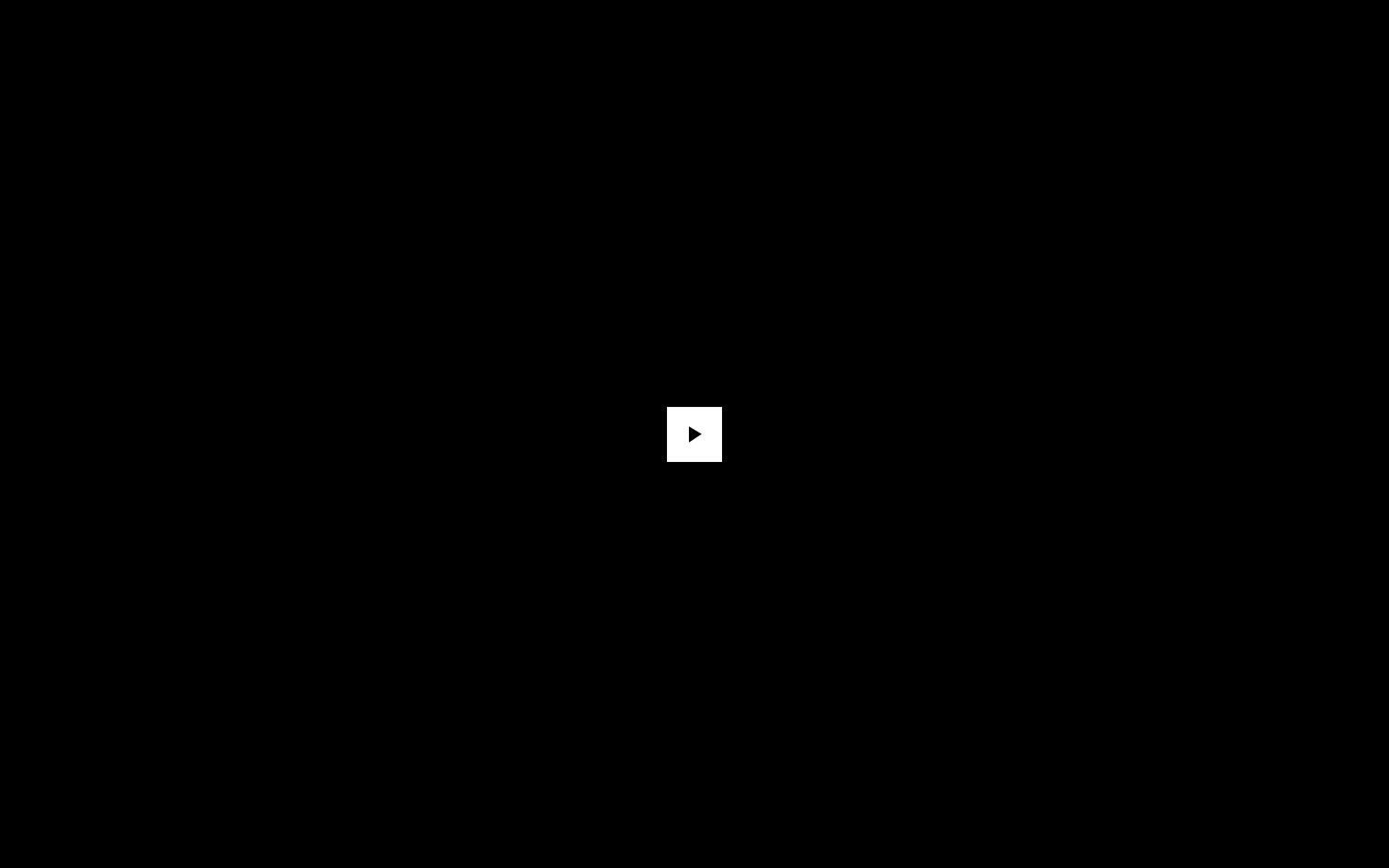 drag, startPoint x: 72, startPoint y: 841, endPoint x: 54, endPoint y: 841, distance: 18 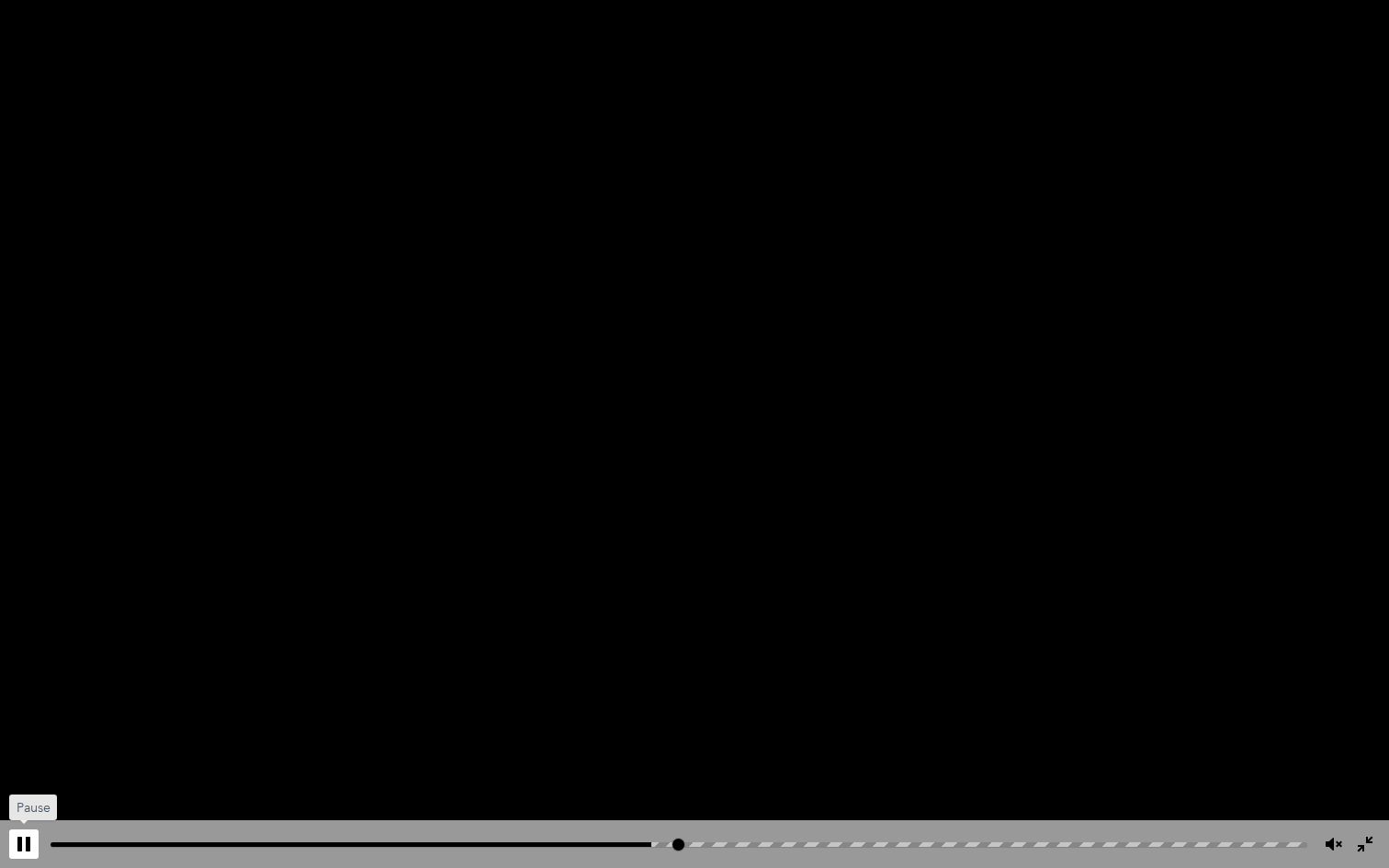 click on "Pause Play" at bounding box center [24, 844] 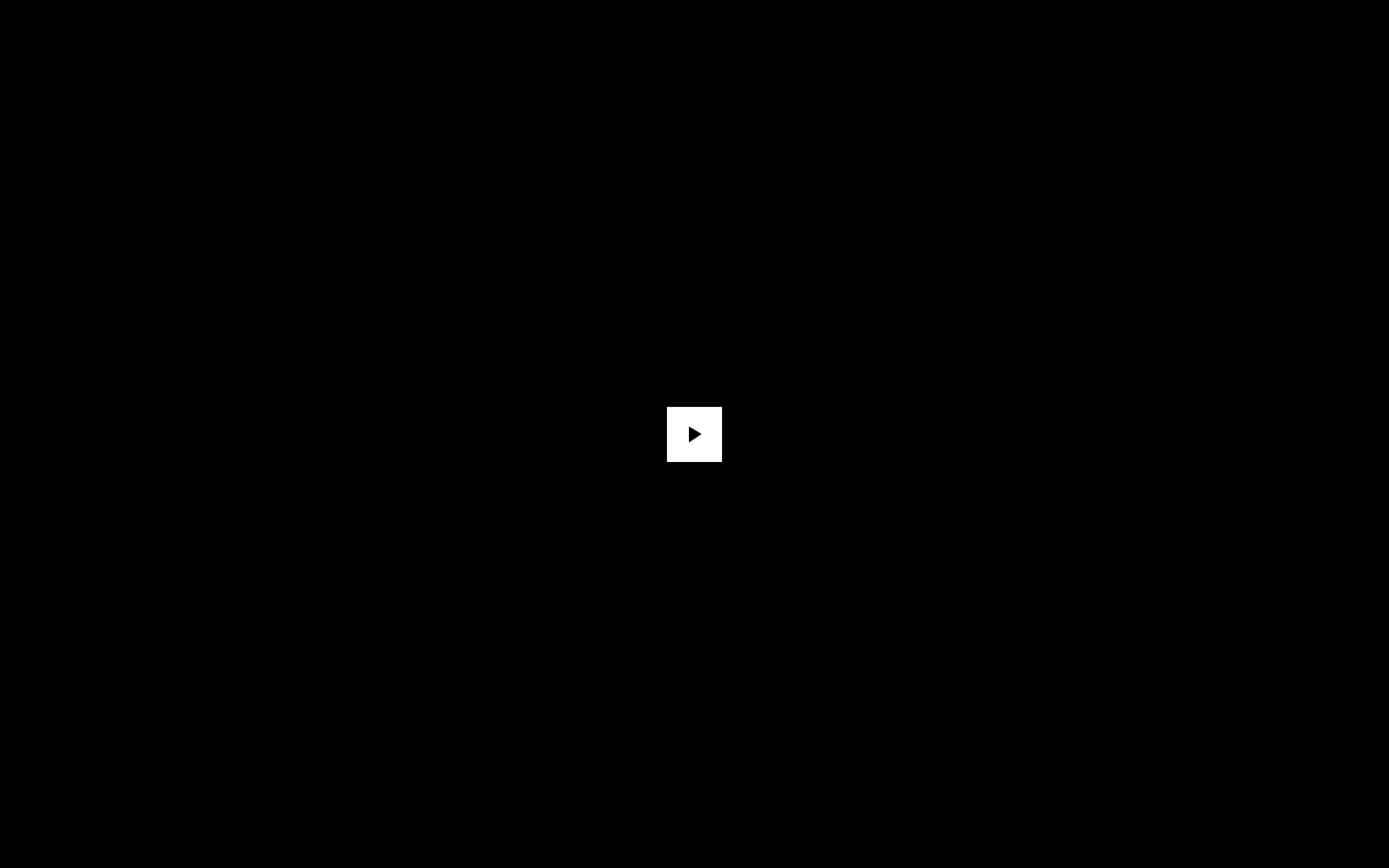 drag, startPoint x: 649, startPoint y: 843, endPoint x: 50, endPoint y: 801, distance: 600.47065 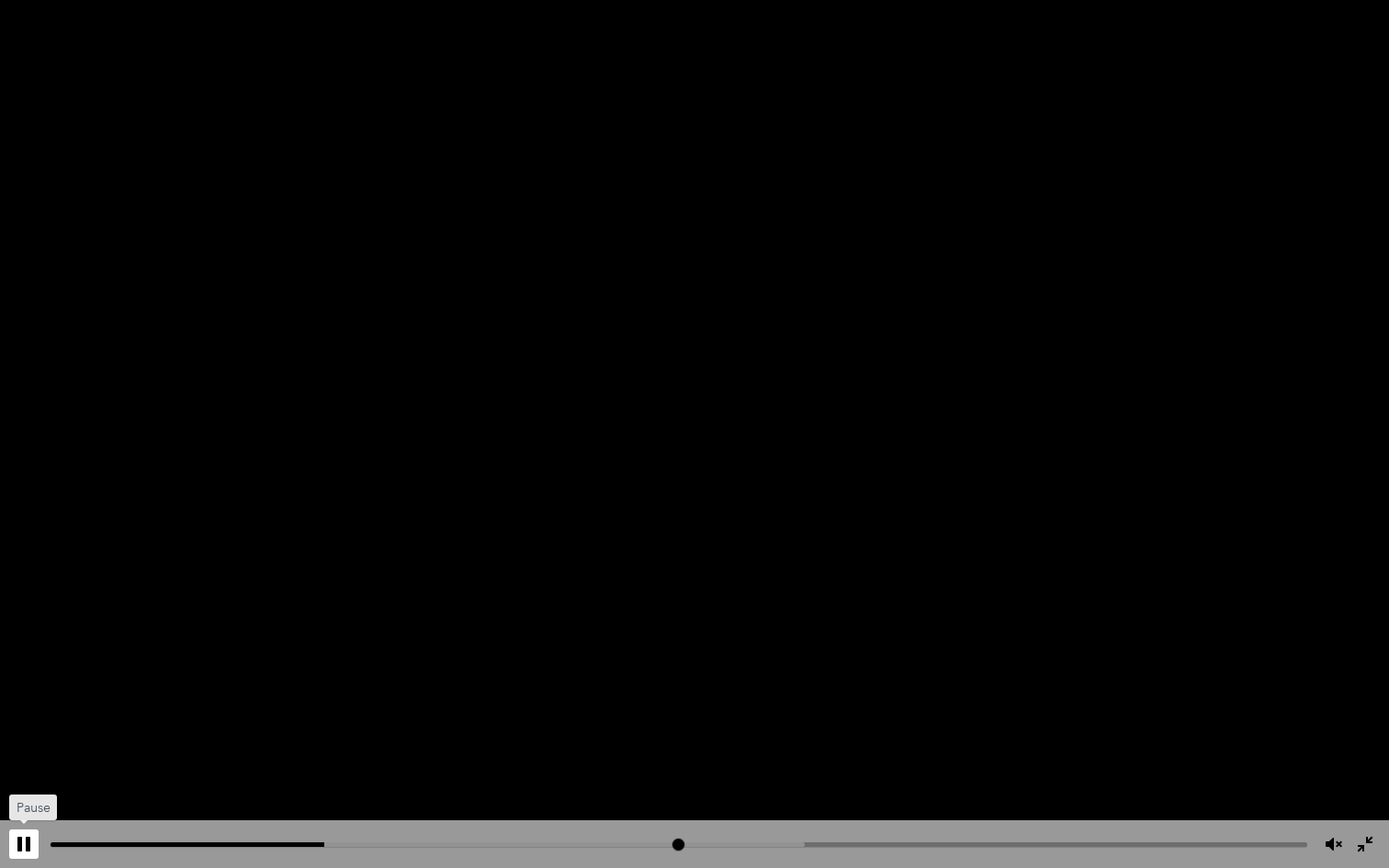 click on "Pause Play" at bounding box center [24, 844] 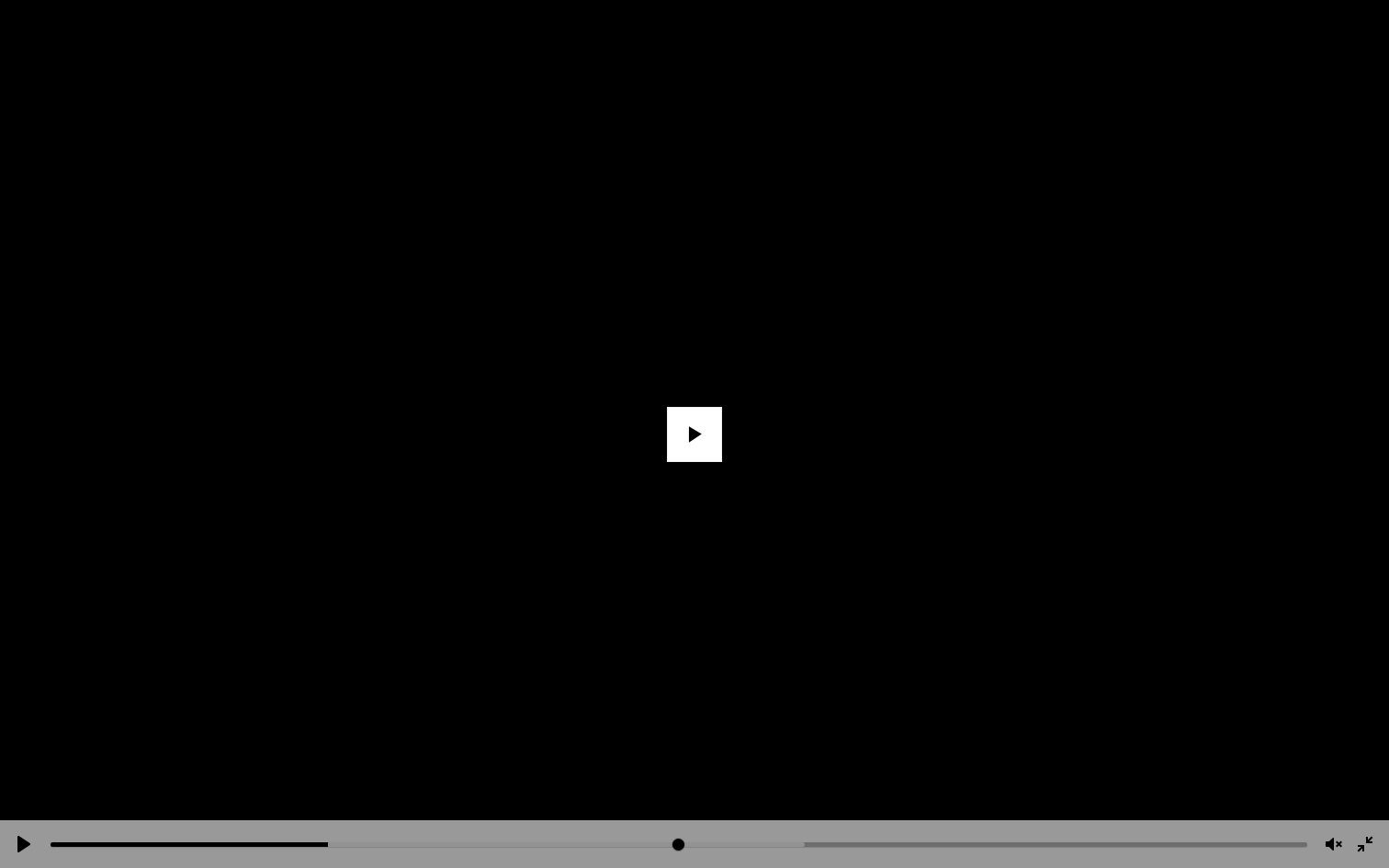 click on "Play" at bounding box center [694, 434] 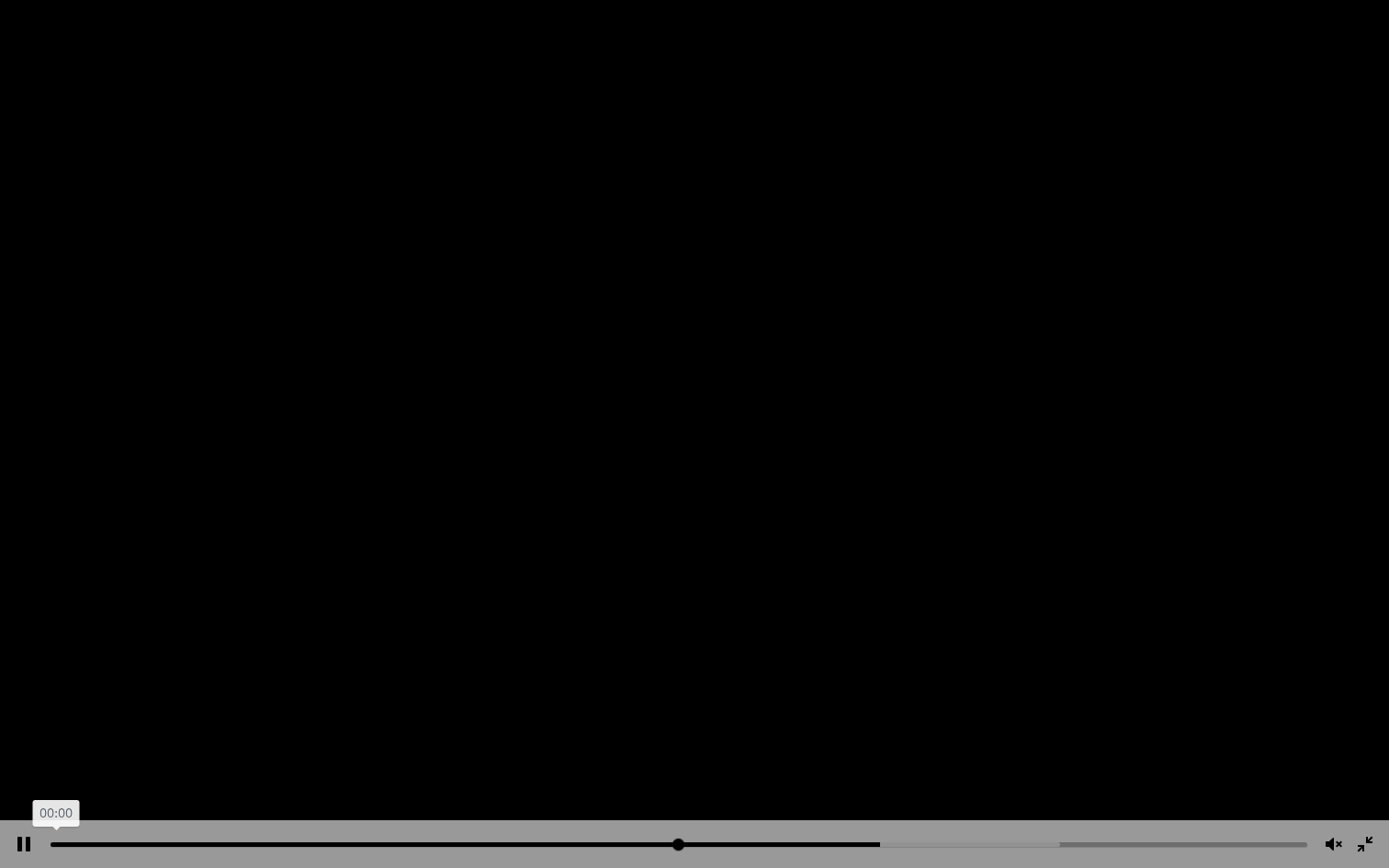click at bounding box center [679, 844] 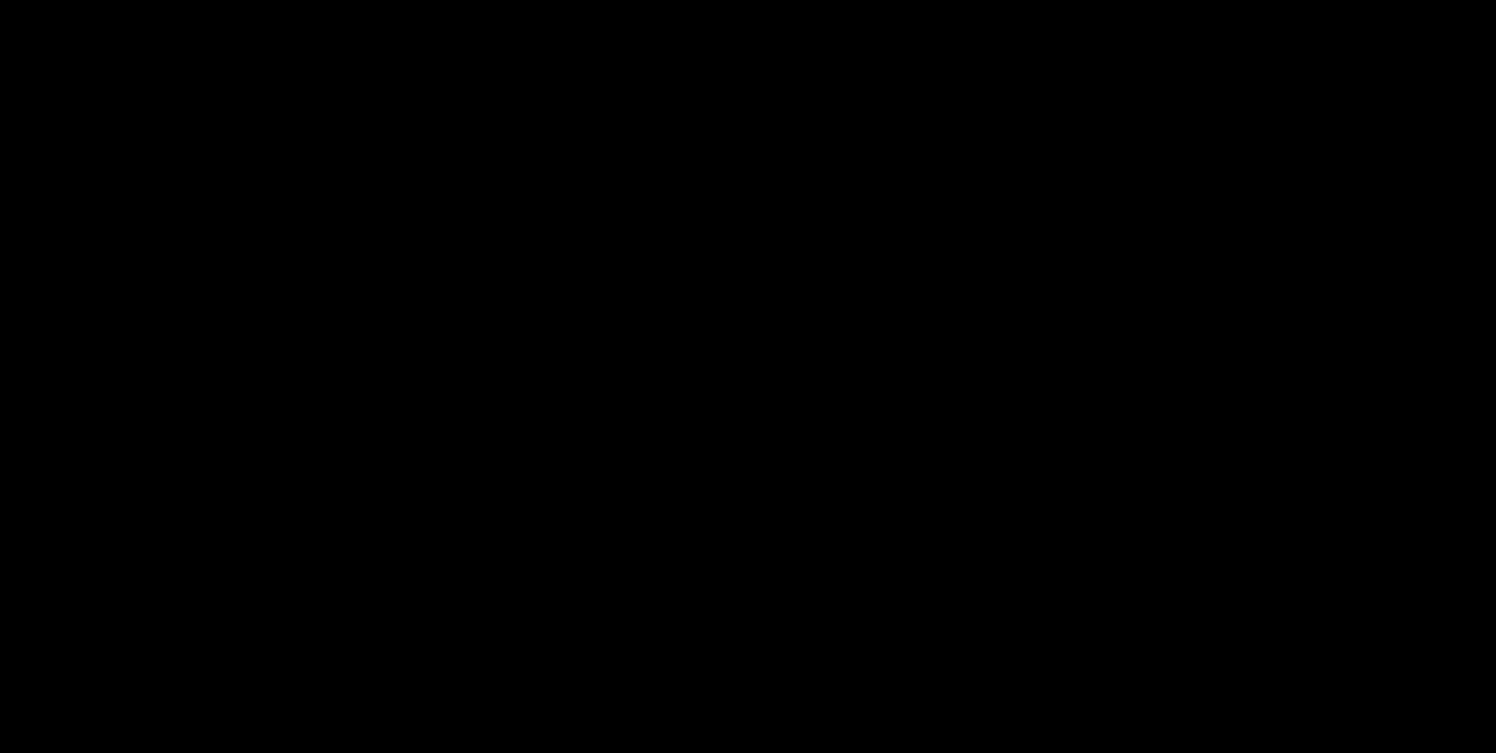 scroll, scrollTop: 6655, scrollLeft: 0, axis: vertical 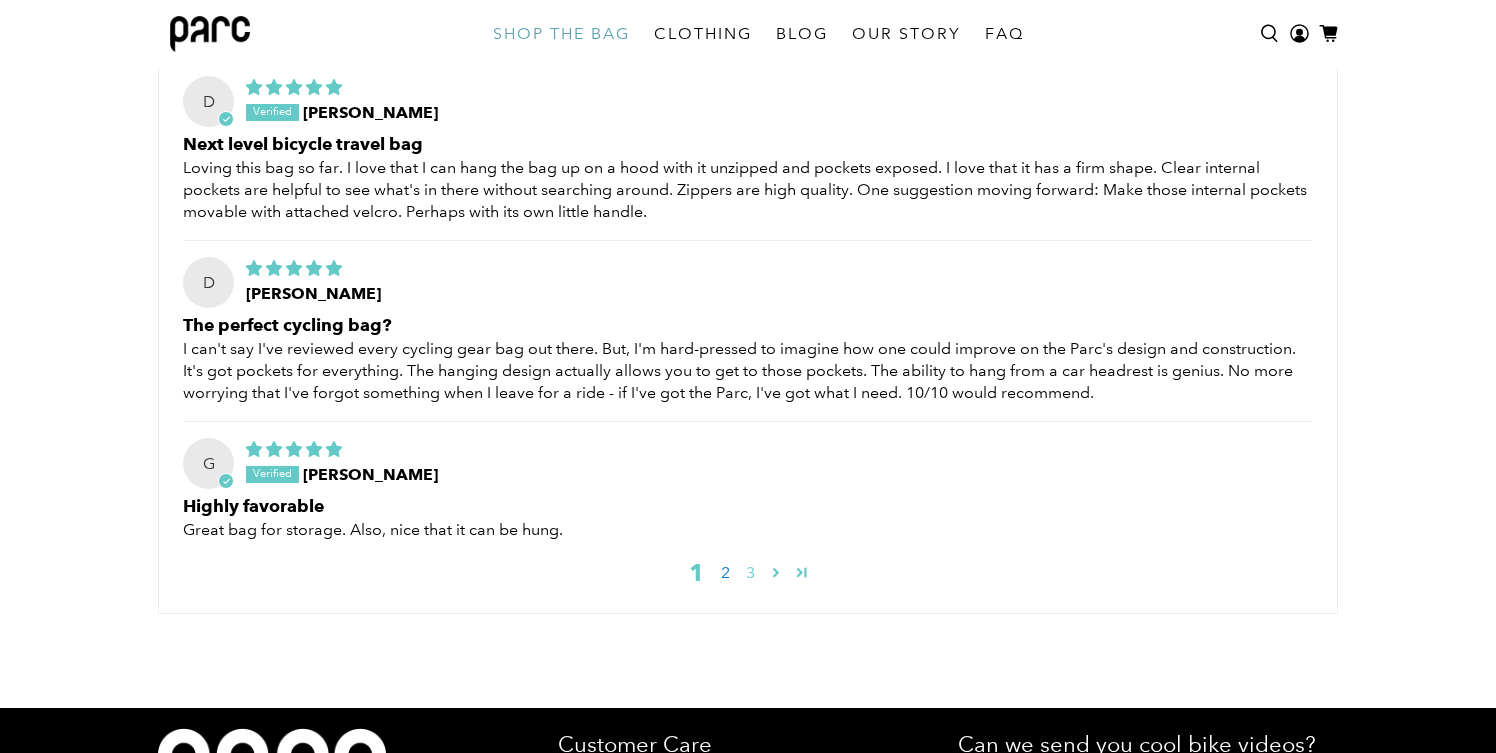 click on "2" at bounding box center [725, 573] 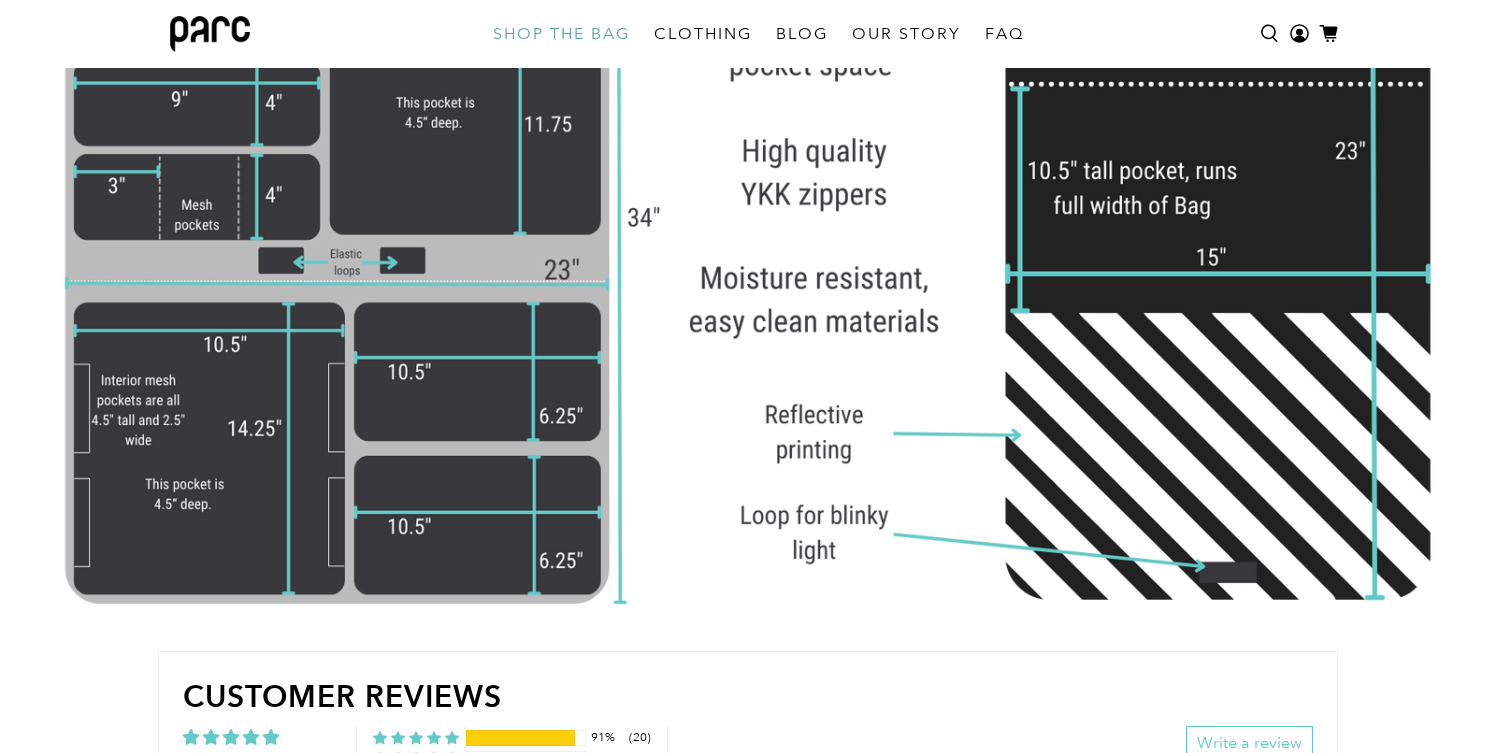 scroll, scrollTop: 5528, scrollLeft: 0, axis: vertical 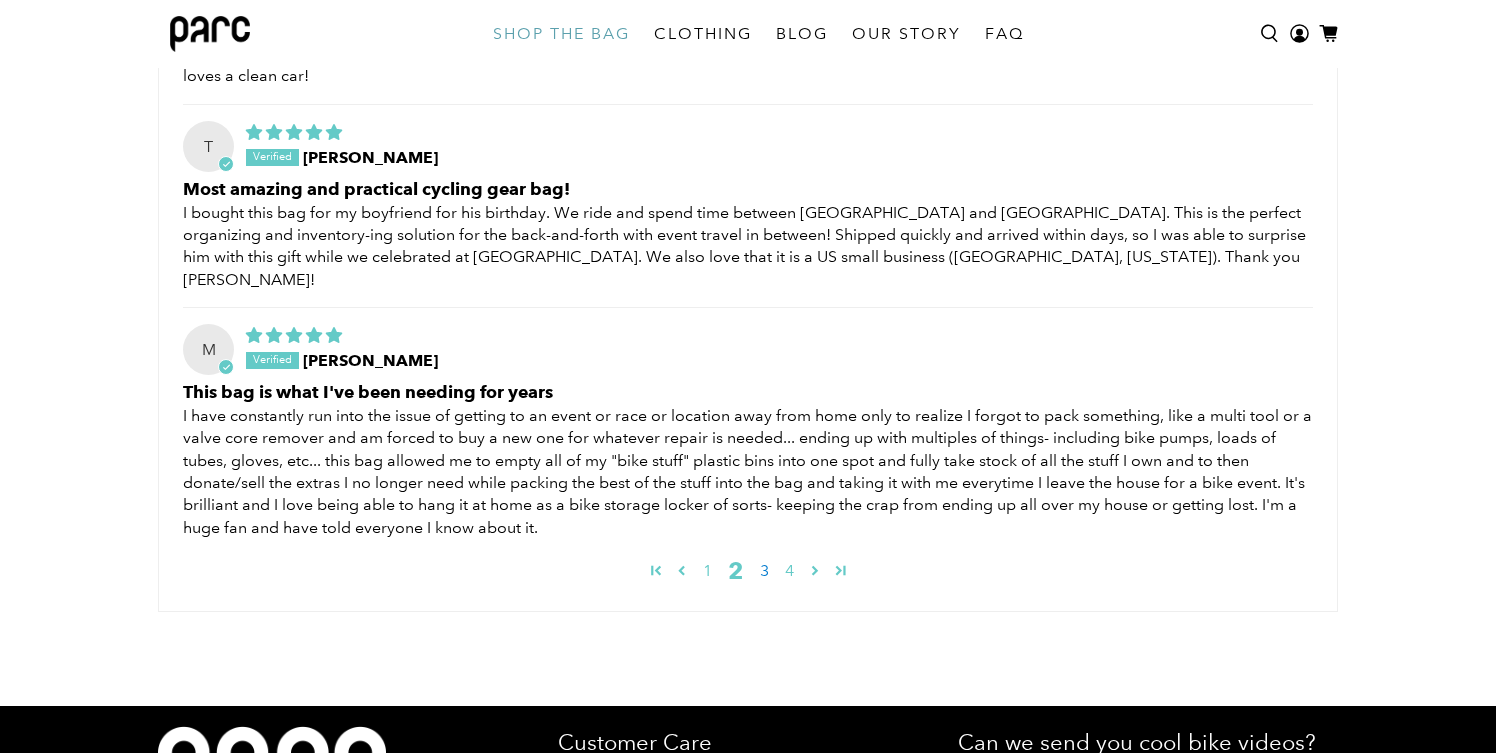 click on "3" at bounding box center [764, 571] 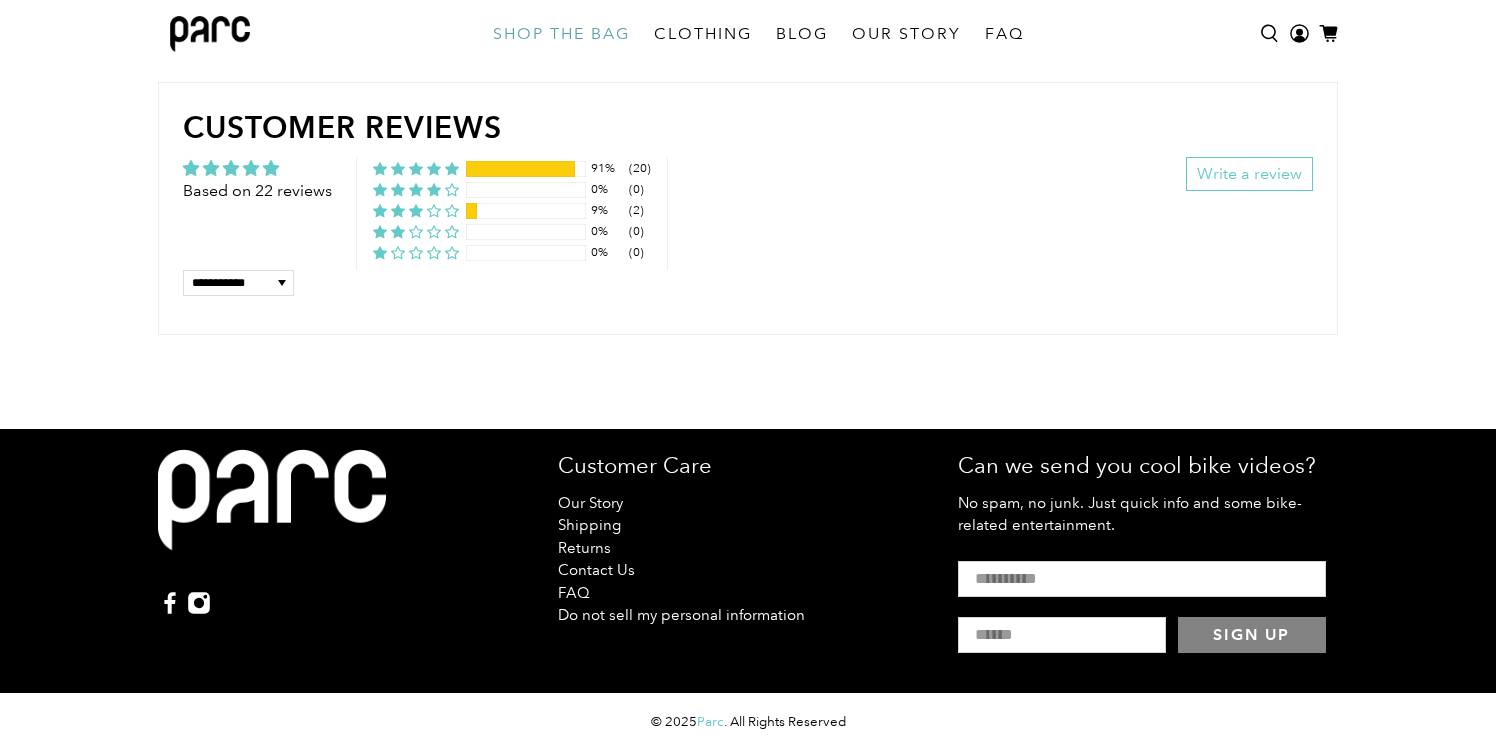 scroll, scrollTop: 6157, scrollLeft: 0, axis: vertical 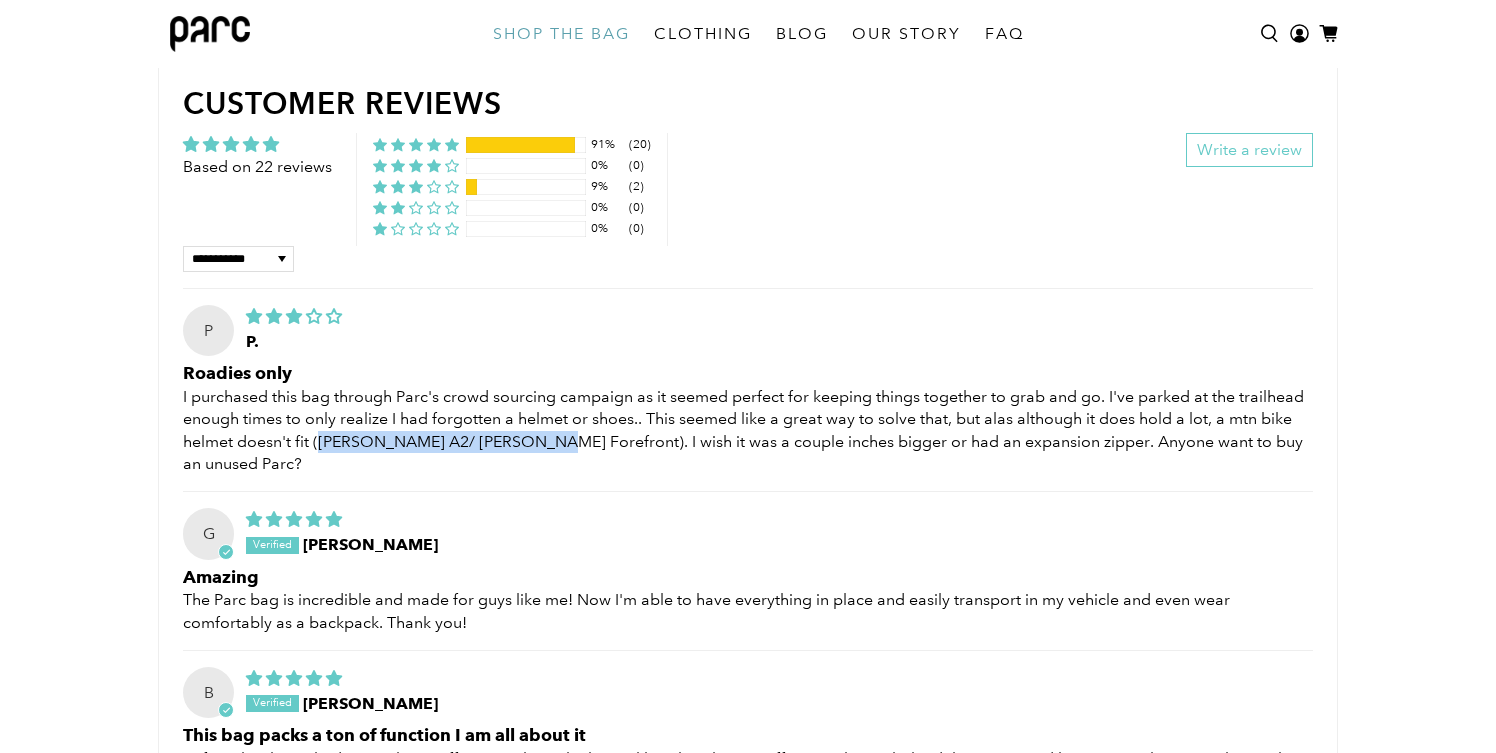 drag, startPoint x: 317, startPoint y: 464, endPoint x: 532, endPoint y: 459, distance: 215.05814 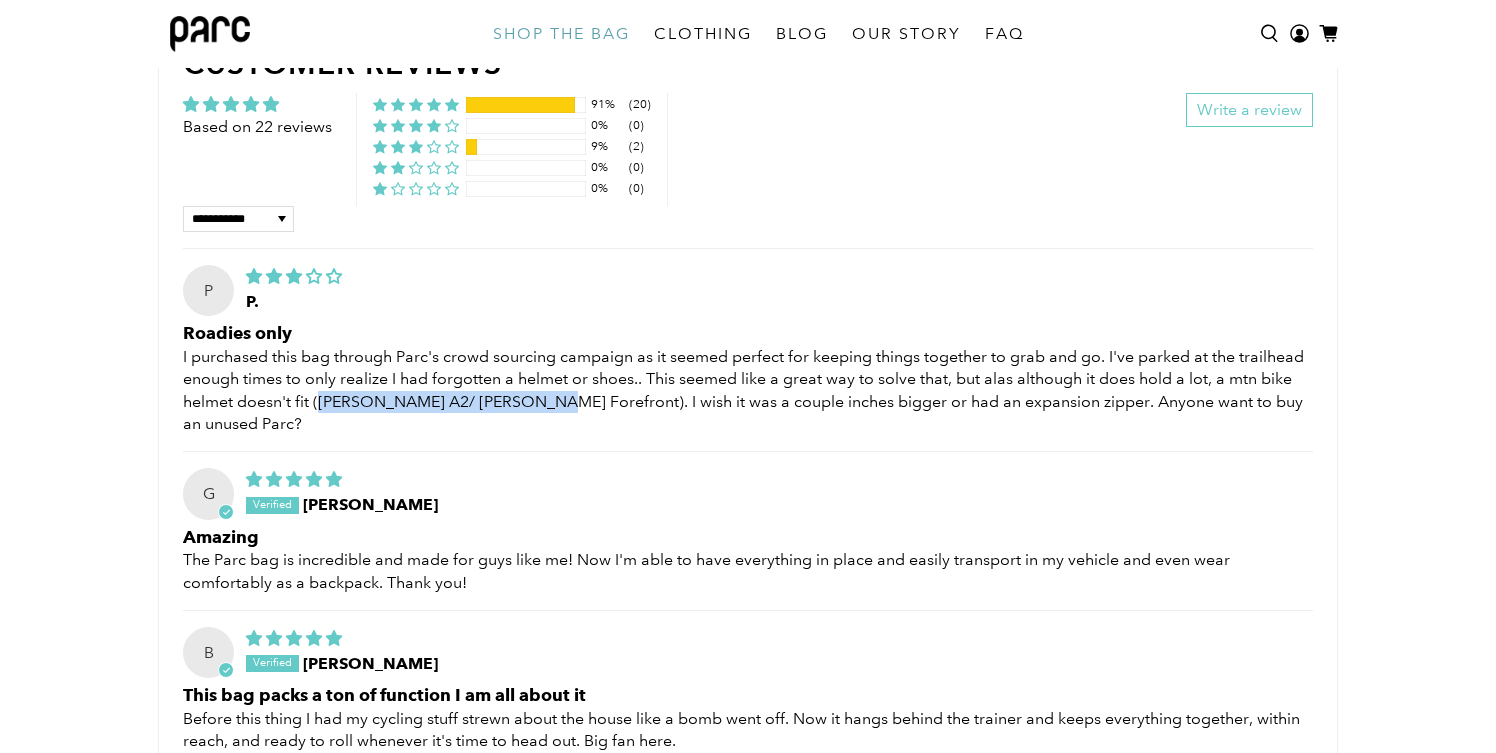 scroll, scrollTop: 6110, scrollLeft: 0, axis: vertical 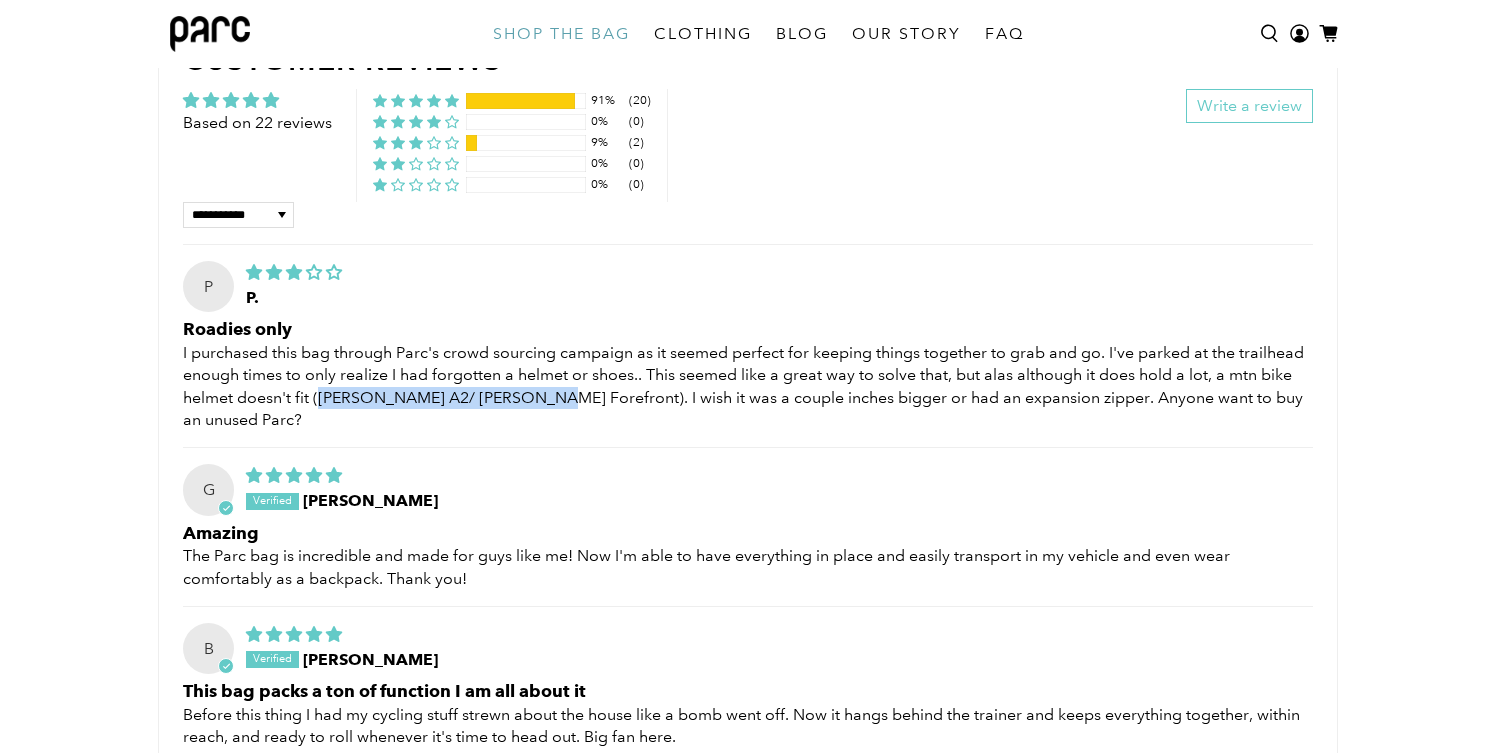click on "I  purchased this bag through Parc's crowd sourcing campaign as it seemed perfect for keeping things together to grab and go. I've parked at the trailhead enough times to only realize I had forgotten a helmet or shoes.. This seemed like a great way to solve that, but alas although it does hold a lot, a mtn bike helmet doesn't fit (Troy Lee A2/ Smith Forefront). I wish it was a couple inches bigger or had an expansion zipper.  Anyone want to buy an unused Parc?" at bounding box center (748, 387) 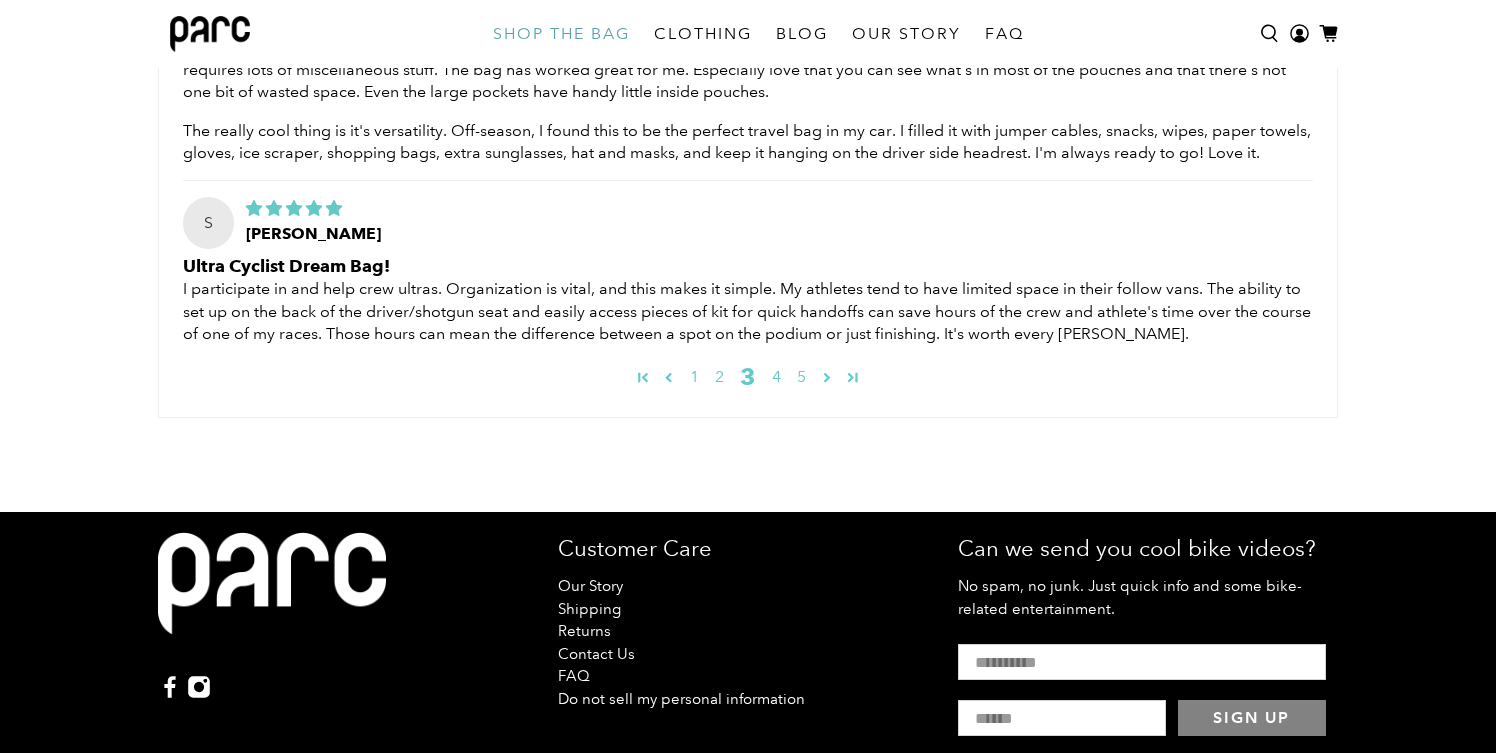 scroll, scrollTop: 6942, scrollLeft: 0, axis: vertical 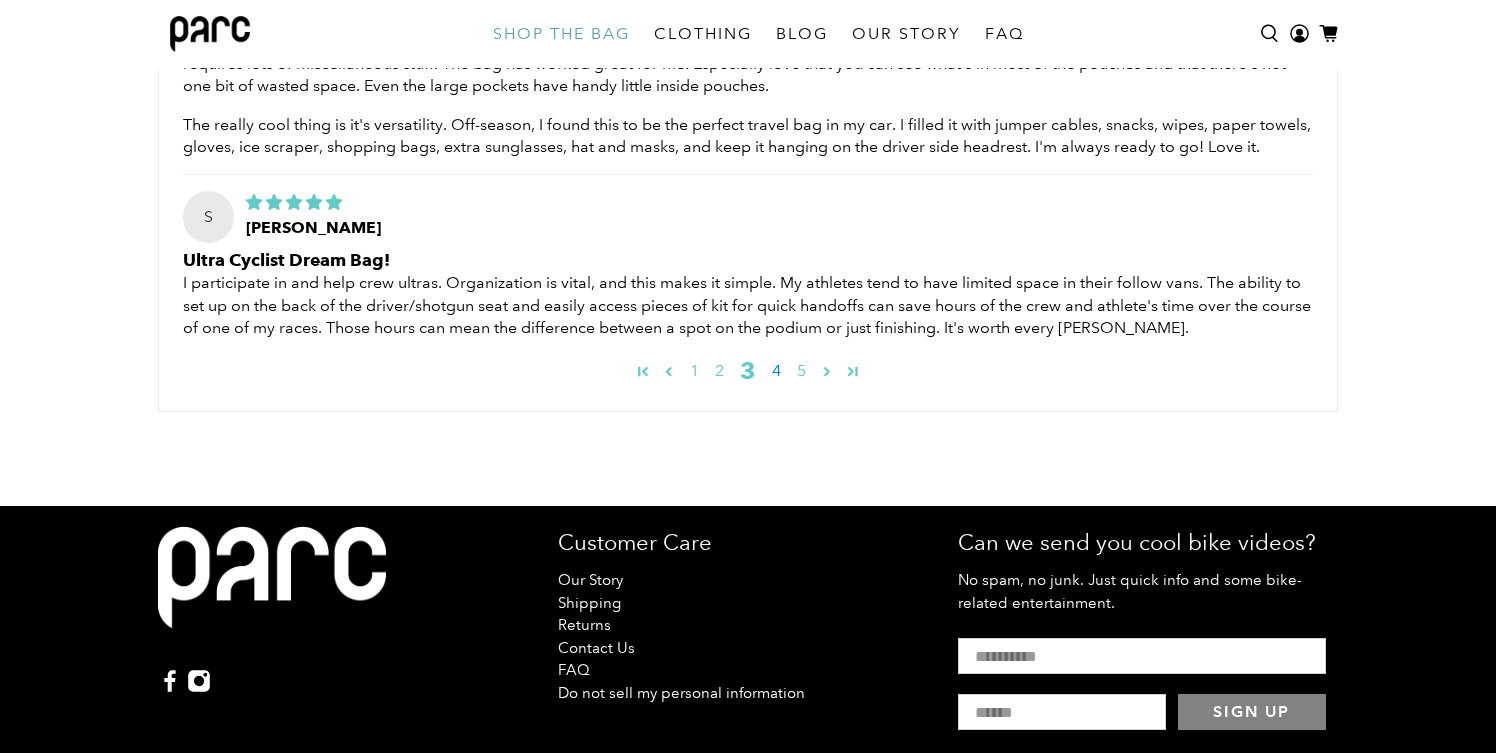 click on "4" at bounding box center [776, 371] 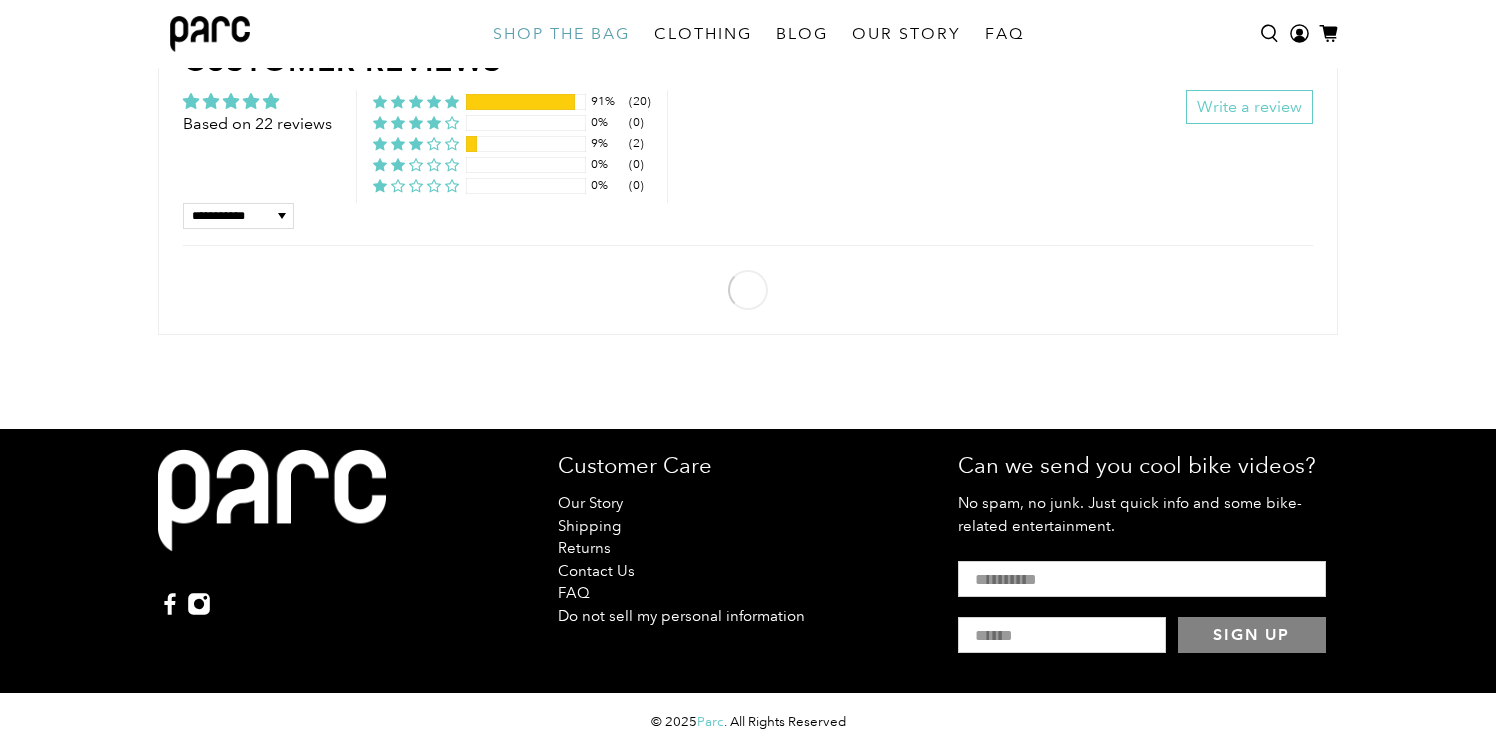 scroll, scrollTop: 792, scrollLeft: 0, axis: vertical 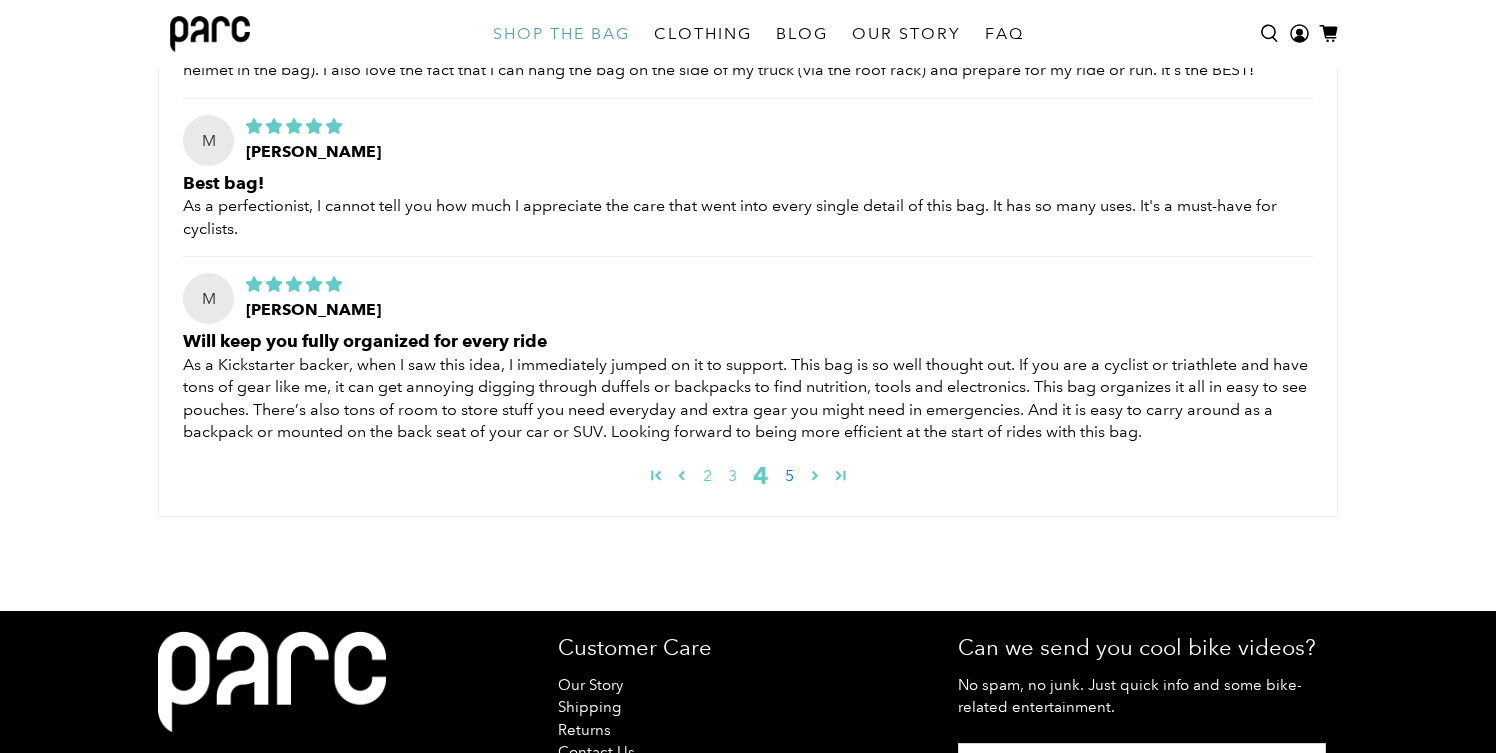 click on "5" at bounding box center (789, 476) 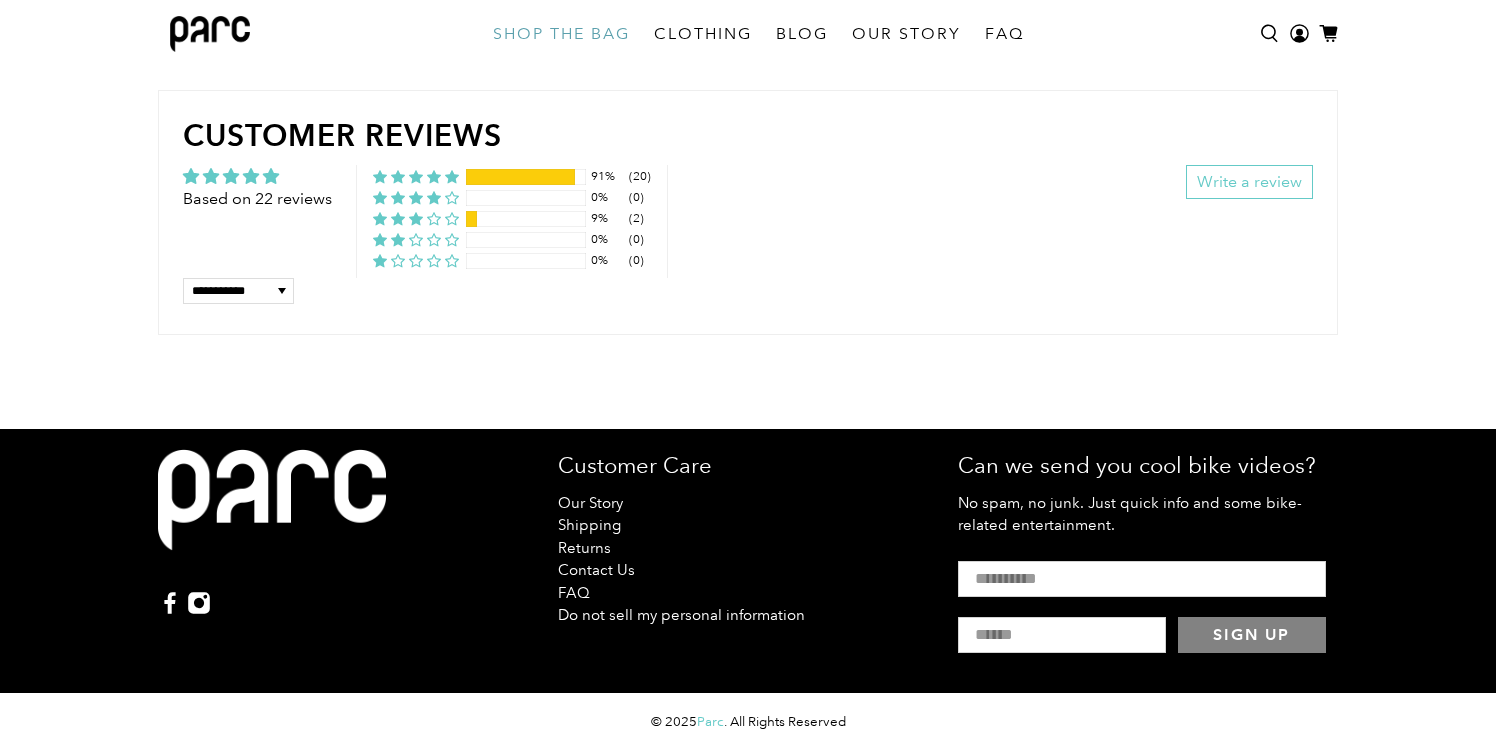 scroll, scrollTop: 6154, scrollLeft: 0, axis: vertical 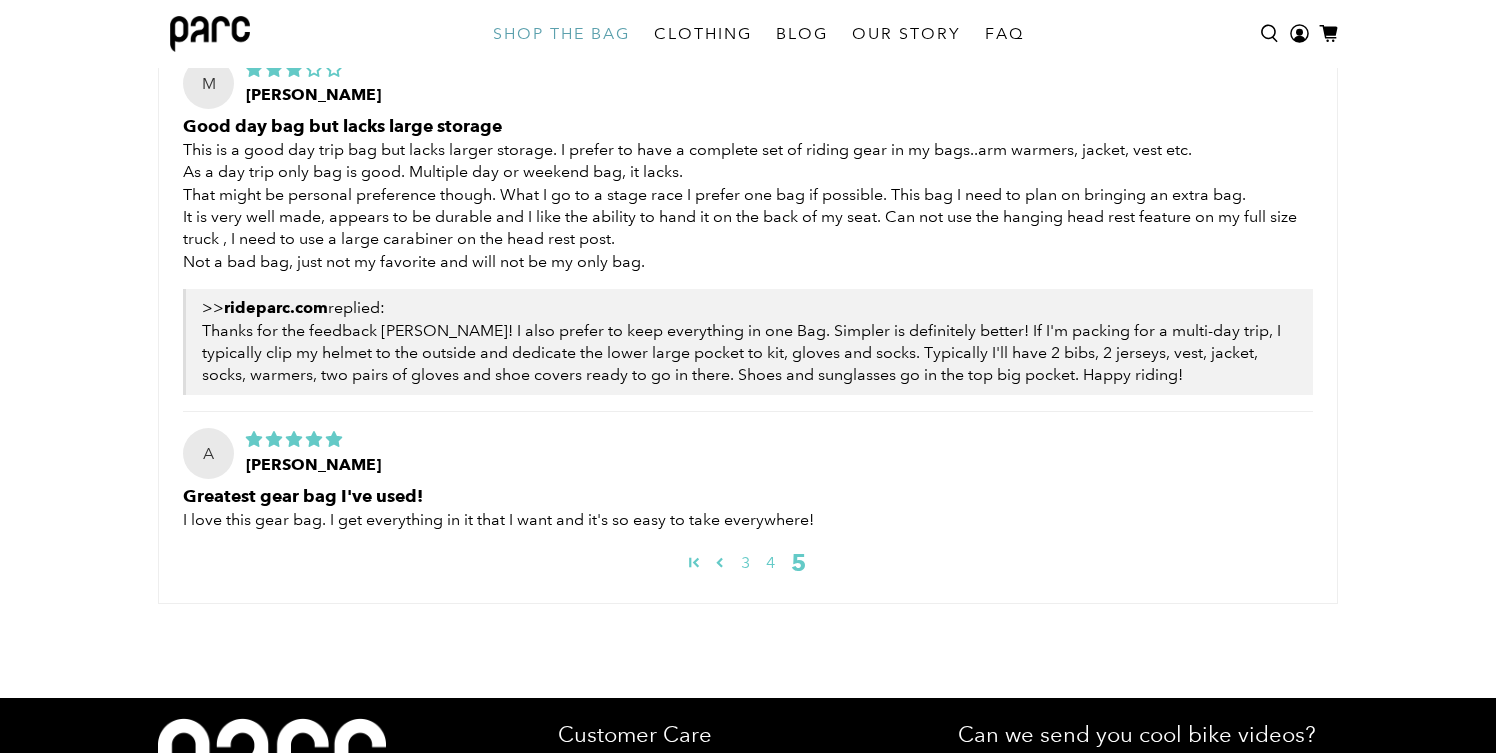 click on "This is a good day trip bag but lacks larger storage. I prefer to have a complete set  of riding gear in my bags..arm warmers, jacket, vest etc.
As a day trip only bag is good.  Multiple day or weekend bag, it lacks.
That might be personal preference though. What I go to a stage race I prefer one bag if possible. This bag I need to plan on bringing an extra bag.
It is very well made, appears to be durable and I like the ability to hand it on the back of my seat.  Can not use the hanging head rest feature on my full size truck , I need to use a large carabiner on the head rest post.
Not a bad bag, just not my favorite and will not be my only bag." at bounding box center [748, 206] 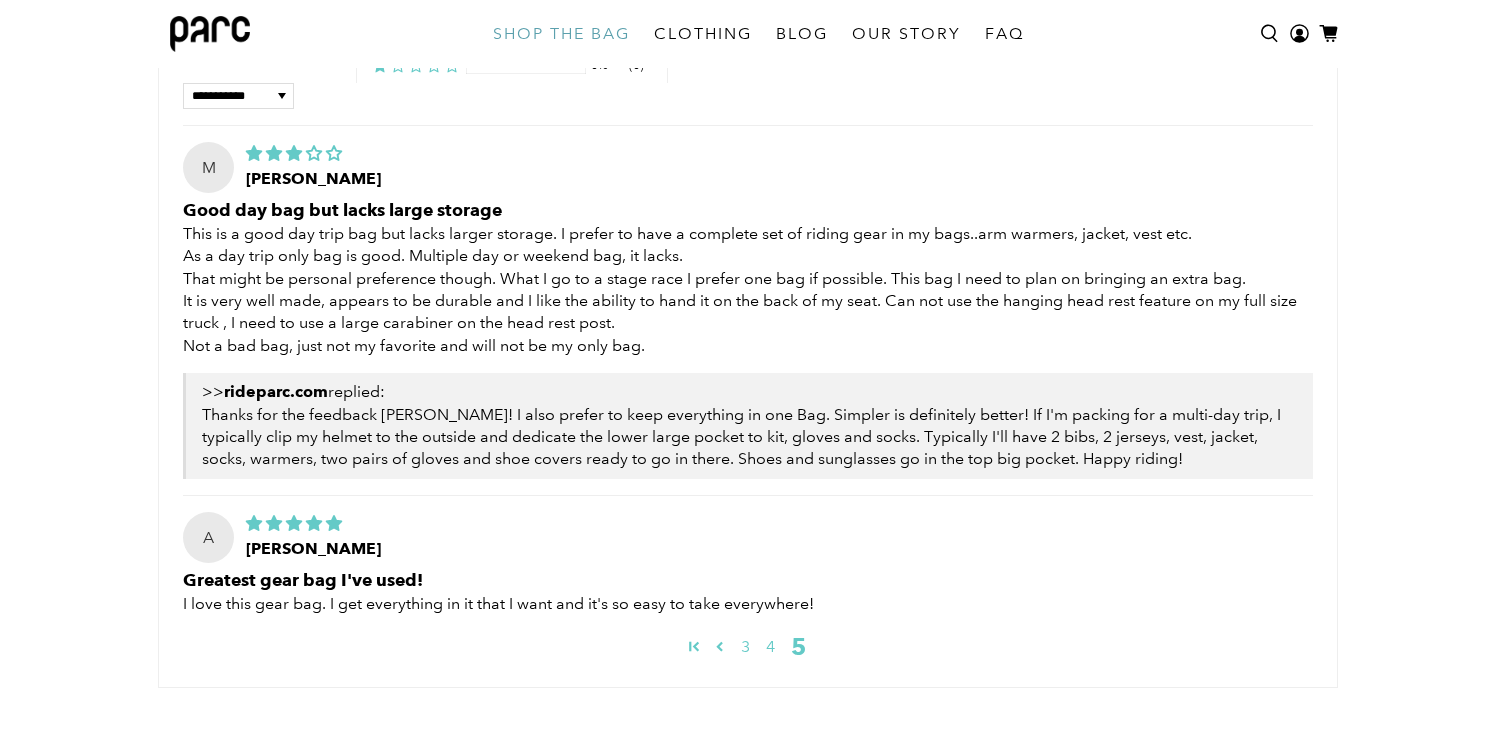 scroll, scrollTop: 6225, scrollLeft: 0, axis: vertical 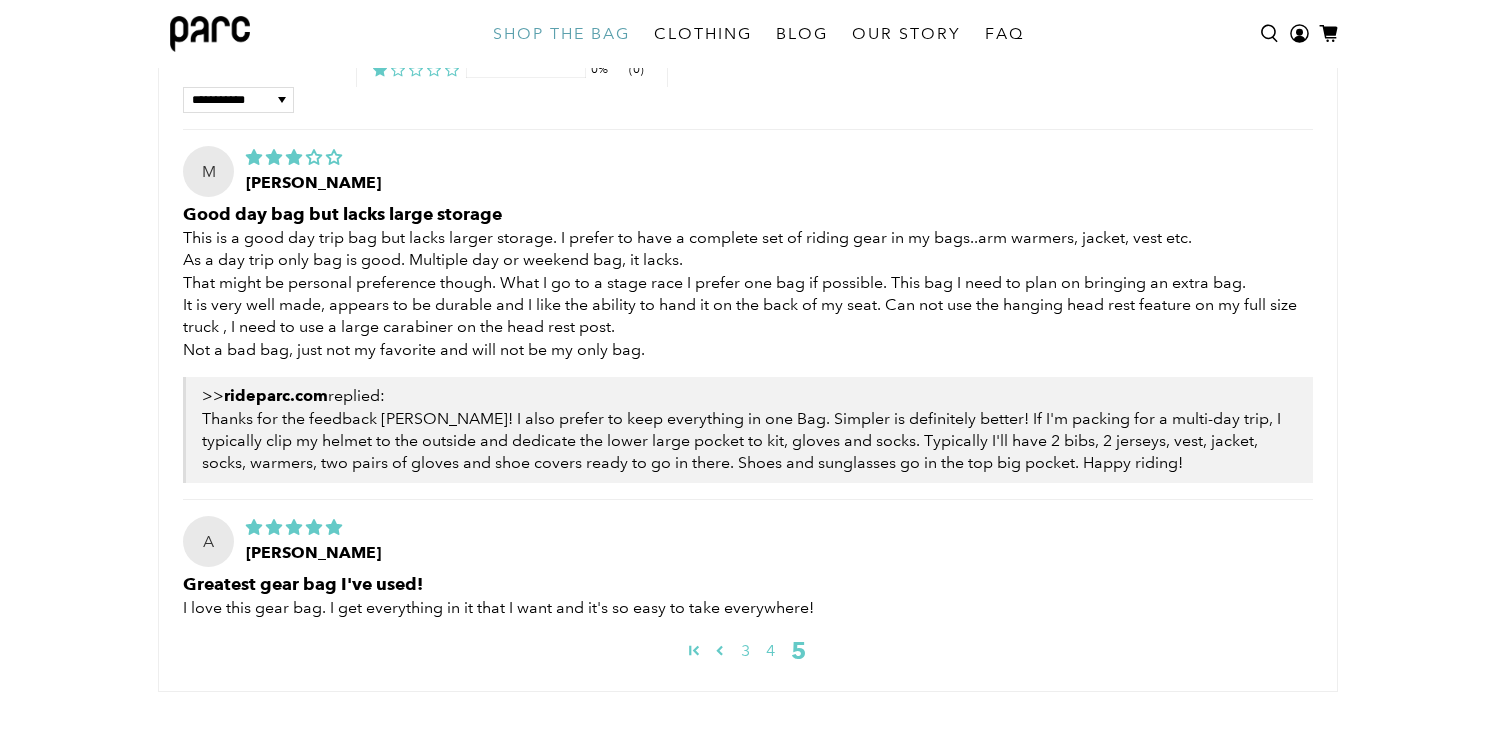 click on "Good day bag but lacks large storage" at bounding box center [748, 214] 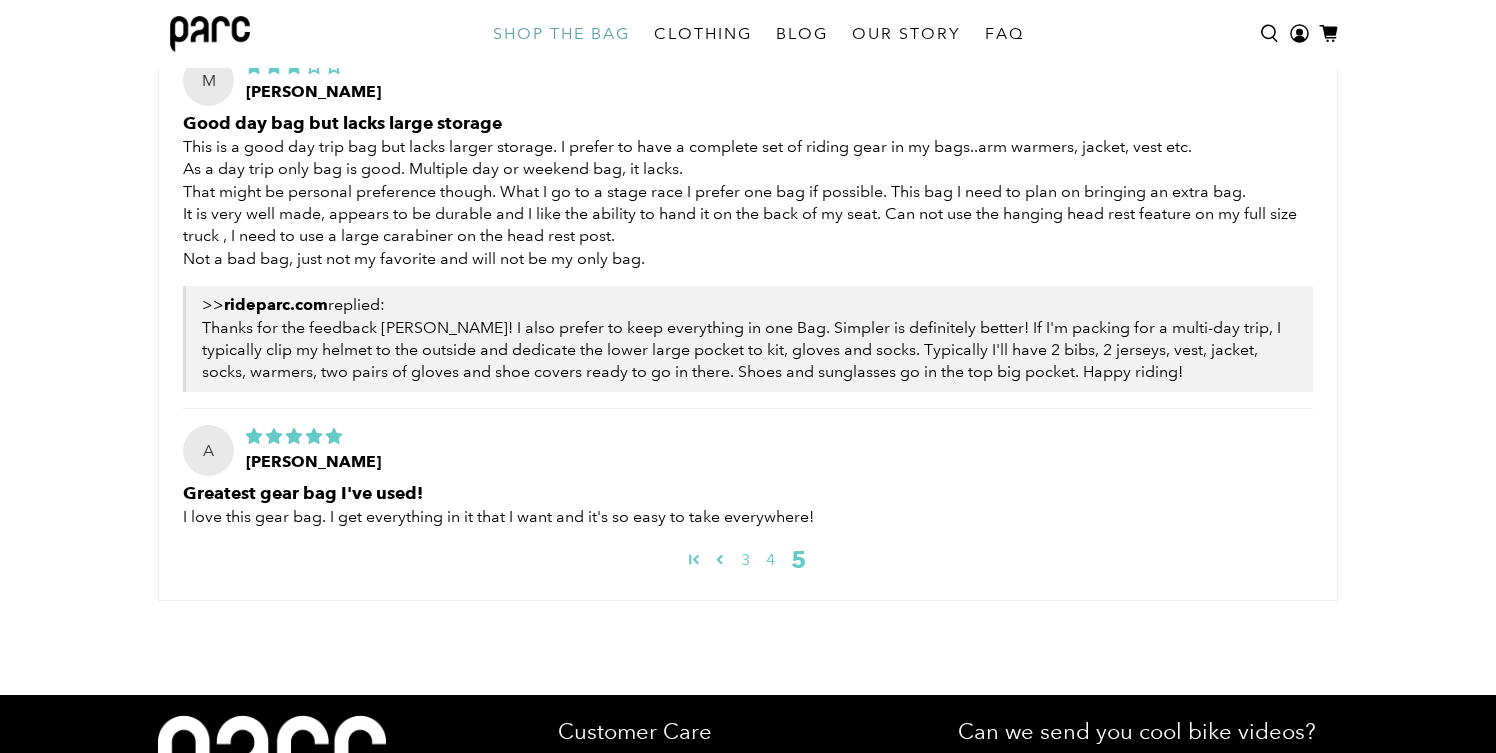 scroll, scrollTop: 6321, scrollLeft: 0, axis: vertical 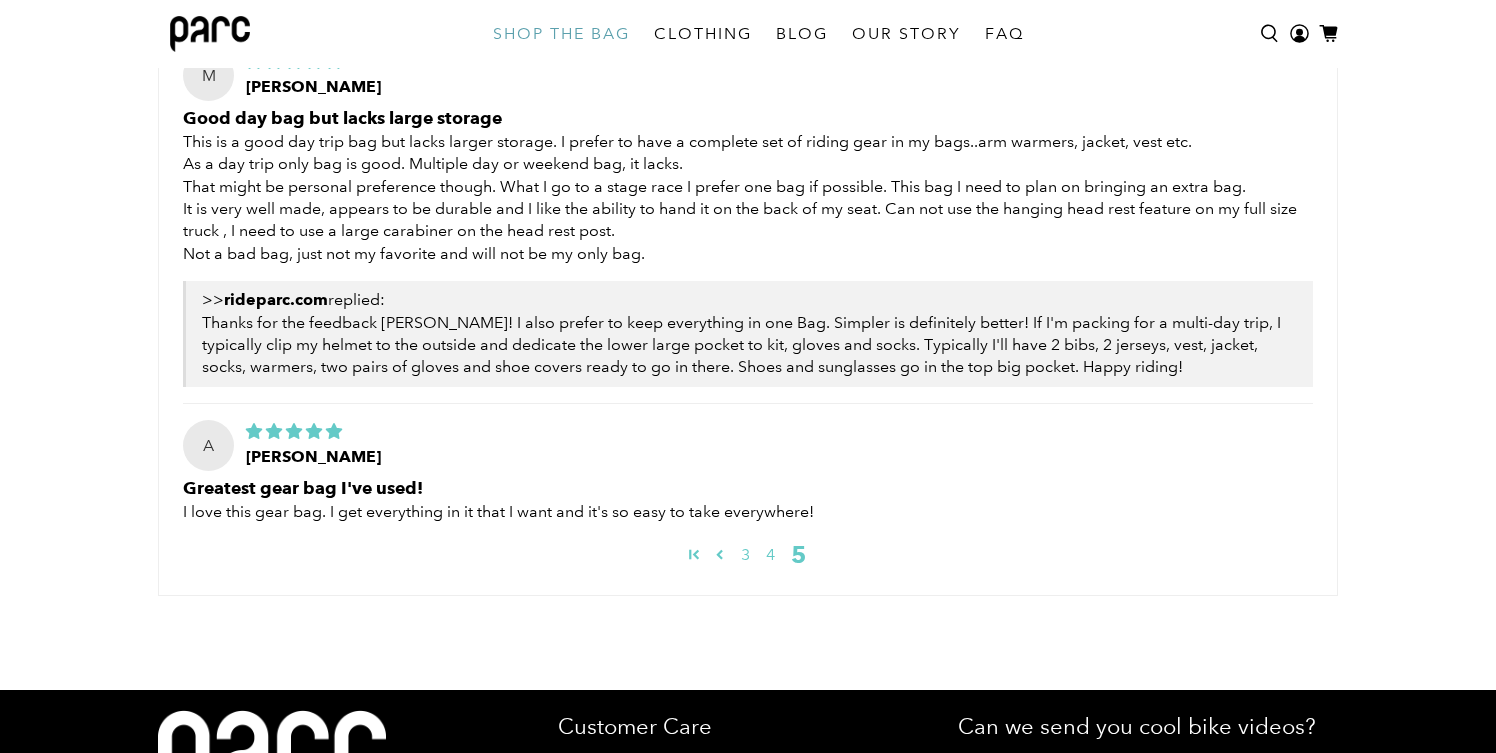 click on "This is a good day trip bag but lacks larger storage. I prefer to have a complete set  of riding gear in my bags..arm warmers, jacket, vest etc.
As a day trip only bag is good.  Multiple day or weekend bag, it lacks.
That might be personal preference though. What I go to a stage race I prefer one bag if possible. This bag I need to plan on bringing an extra bag.
It is very well made, appears to be durable and I like the ability to hand it on the back of my seat.  Can not use the hanging head rest feature on my full size truck , I need to use a large carabiner on the head rest post.
Not a bad bag, just not my favorite and will not be my only bag." at bounding box center [748, 198] 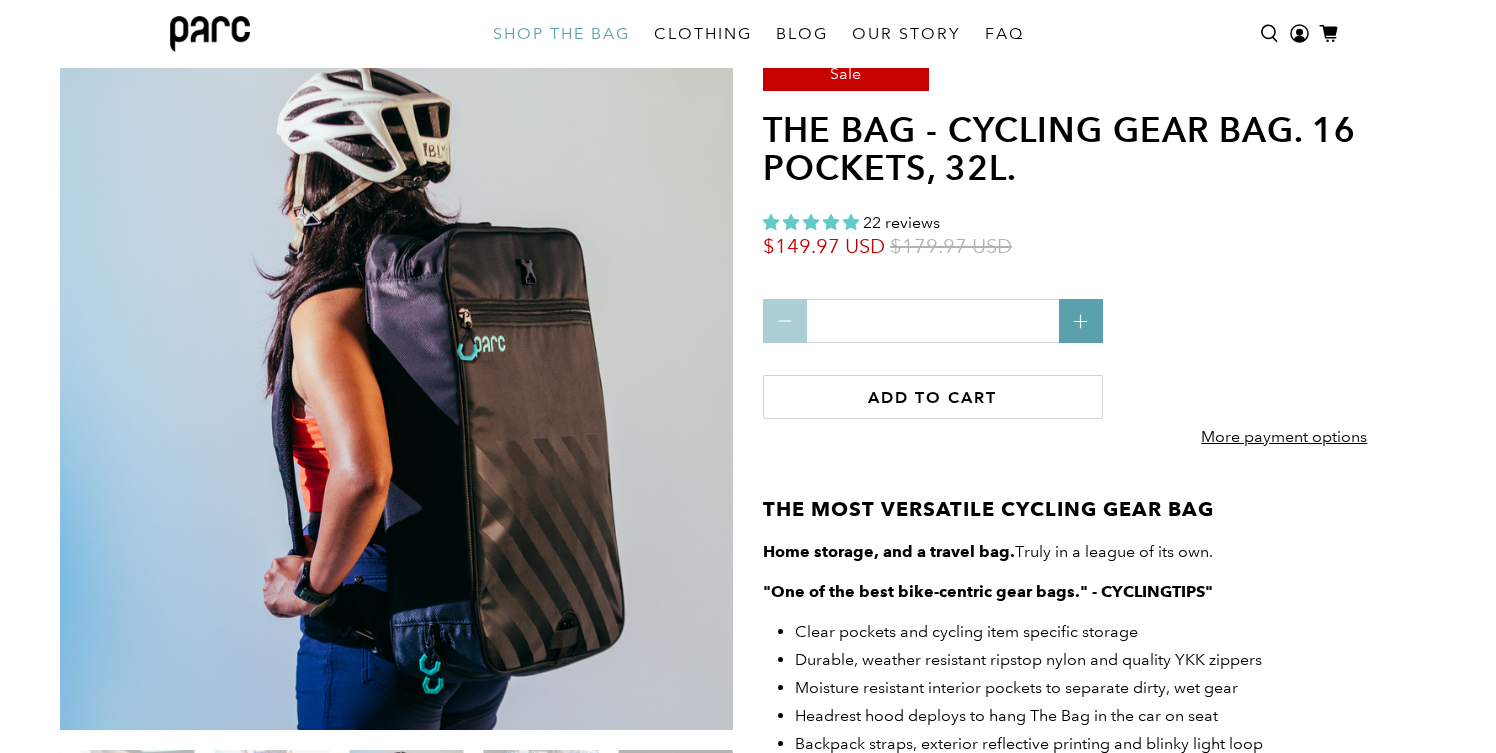 scroll, scrollTop: 0, scrollLeft: 0, axis: both 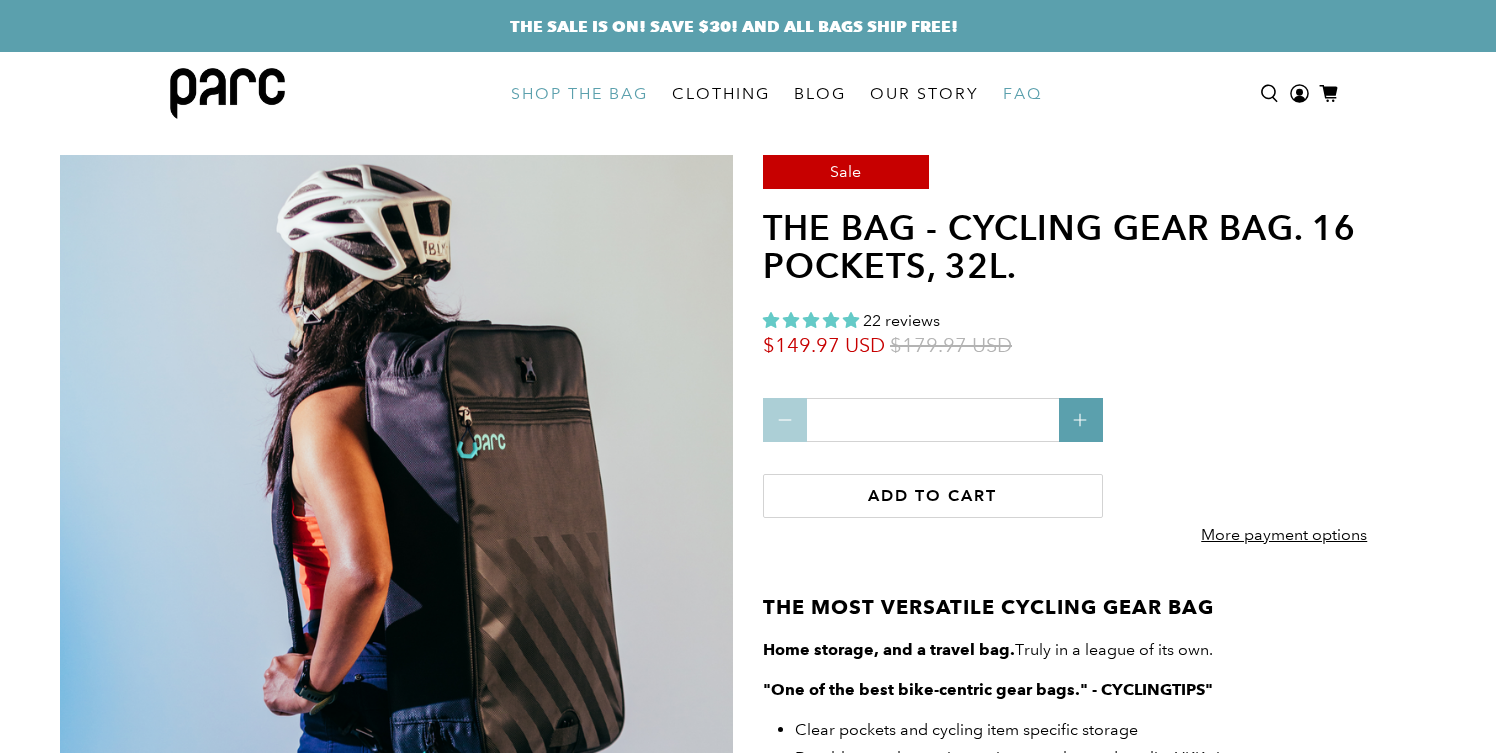 click on "FAQ" at bounding box center [1022, 94] 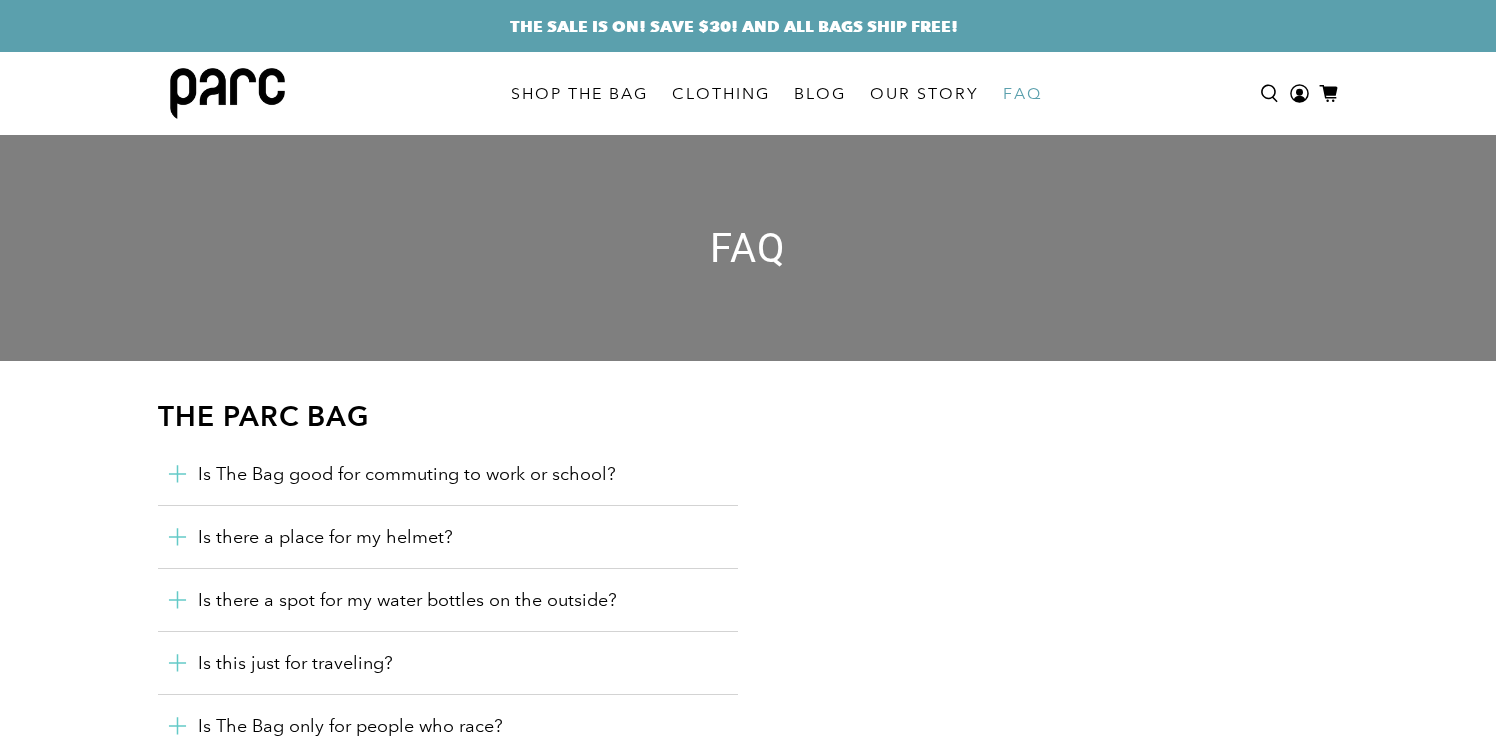 scroll, scrollTop: 0, scrollLeft: 0, axis: both 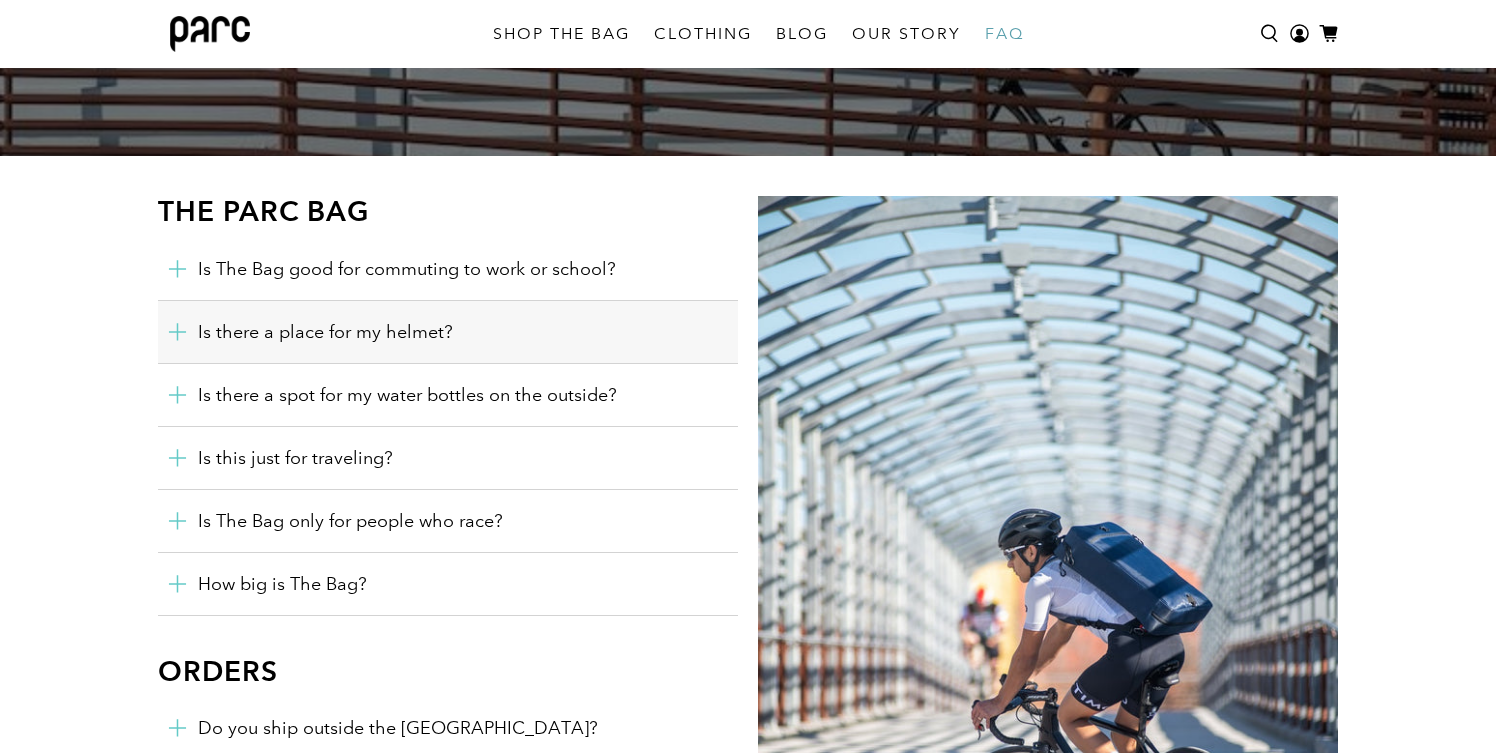 click on "Is there a place for my helmet?" at bounding box center [448, 332] 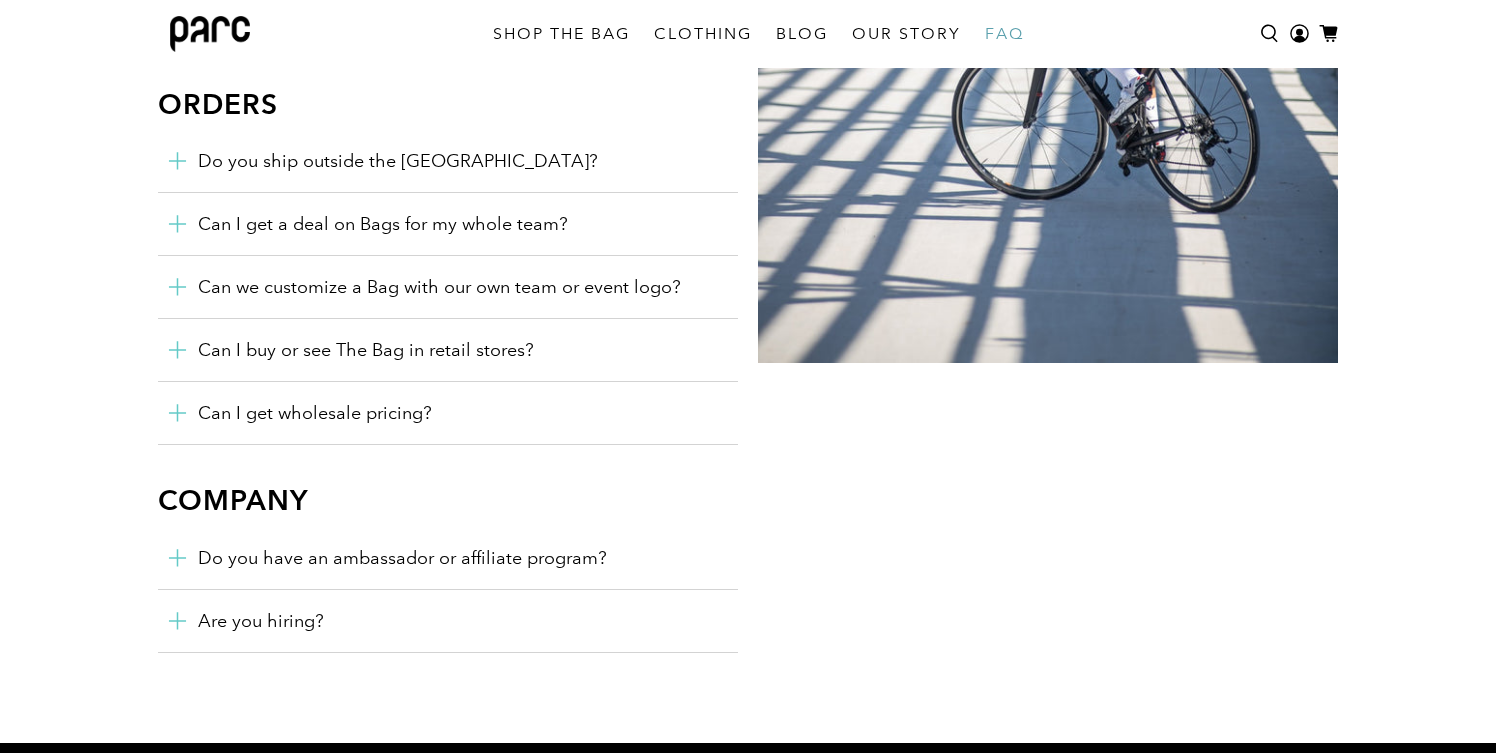 scroll, scrollTop: 895, scrollLeft: 0, axis: vertical 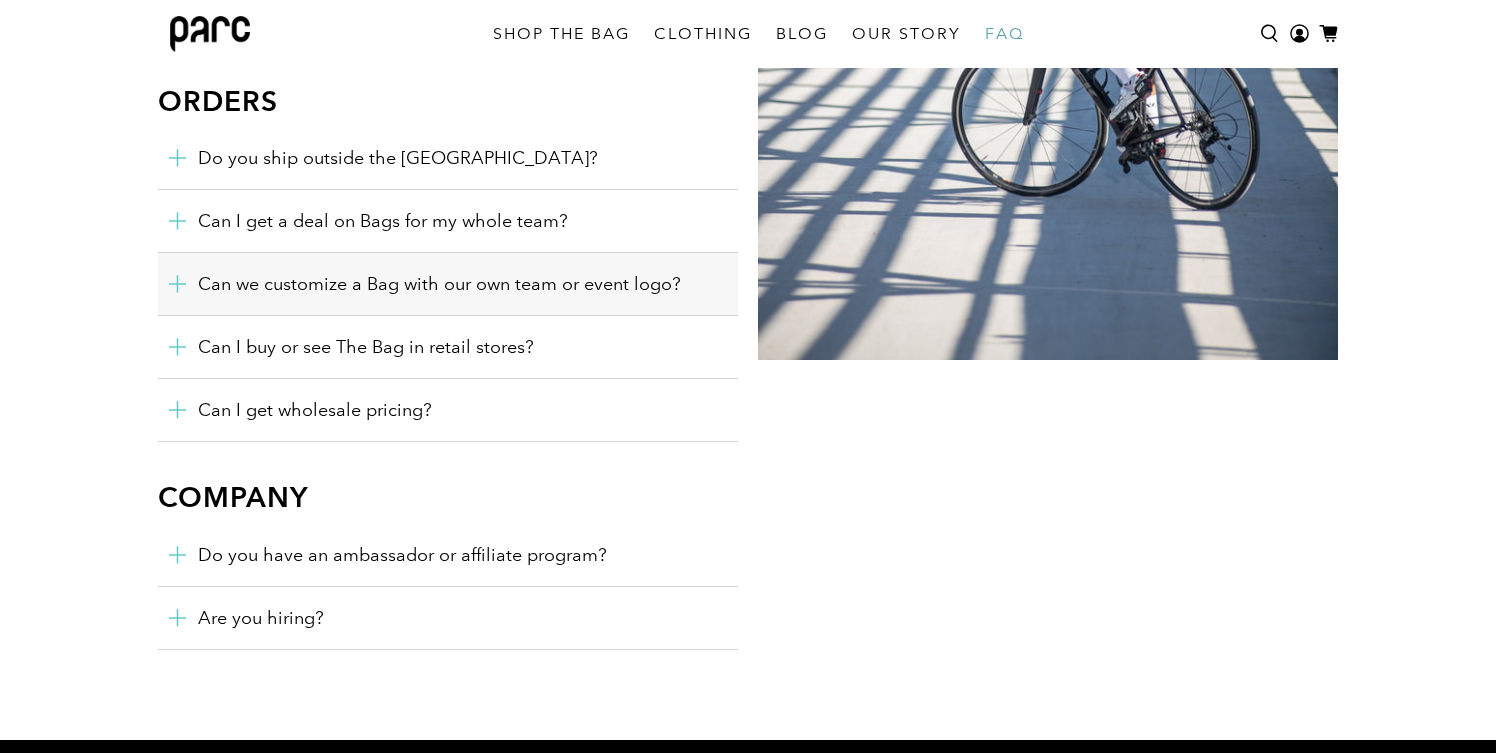 click on "Can we customize a Bag with our own team or event logo?" at bounding box center (448, 284) 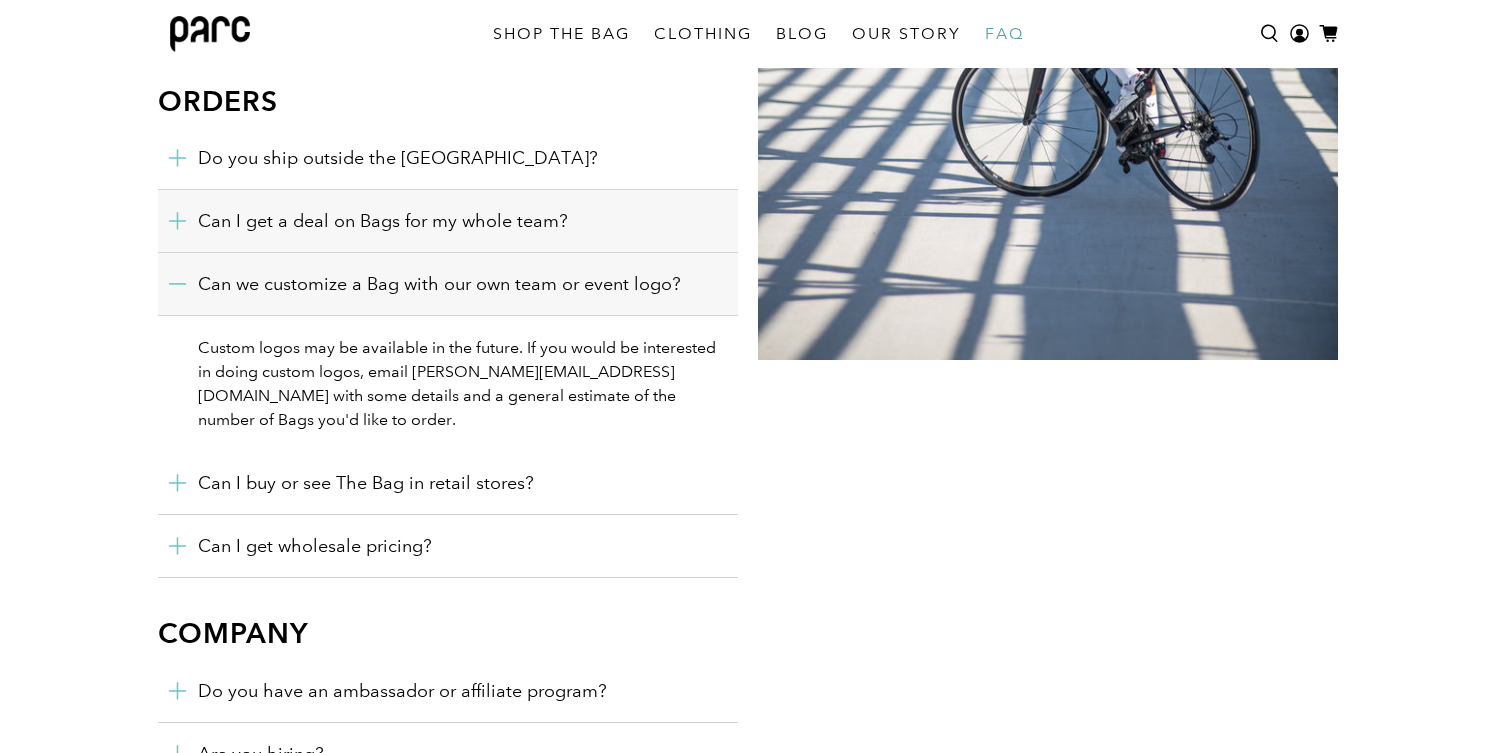 click on "Can I get a deal on Bags for my whole team?" at bounding box center [448, 221] 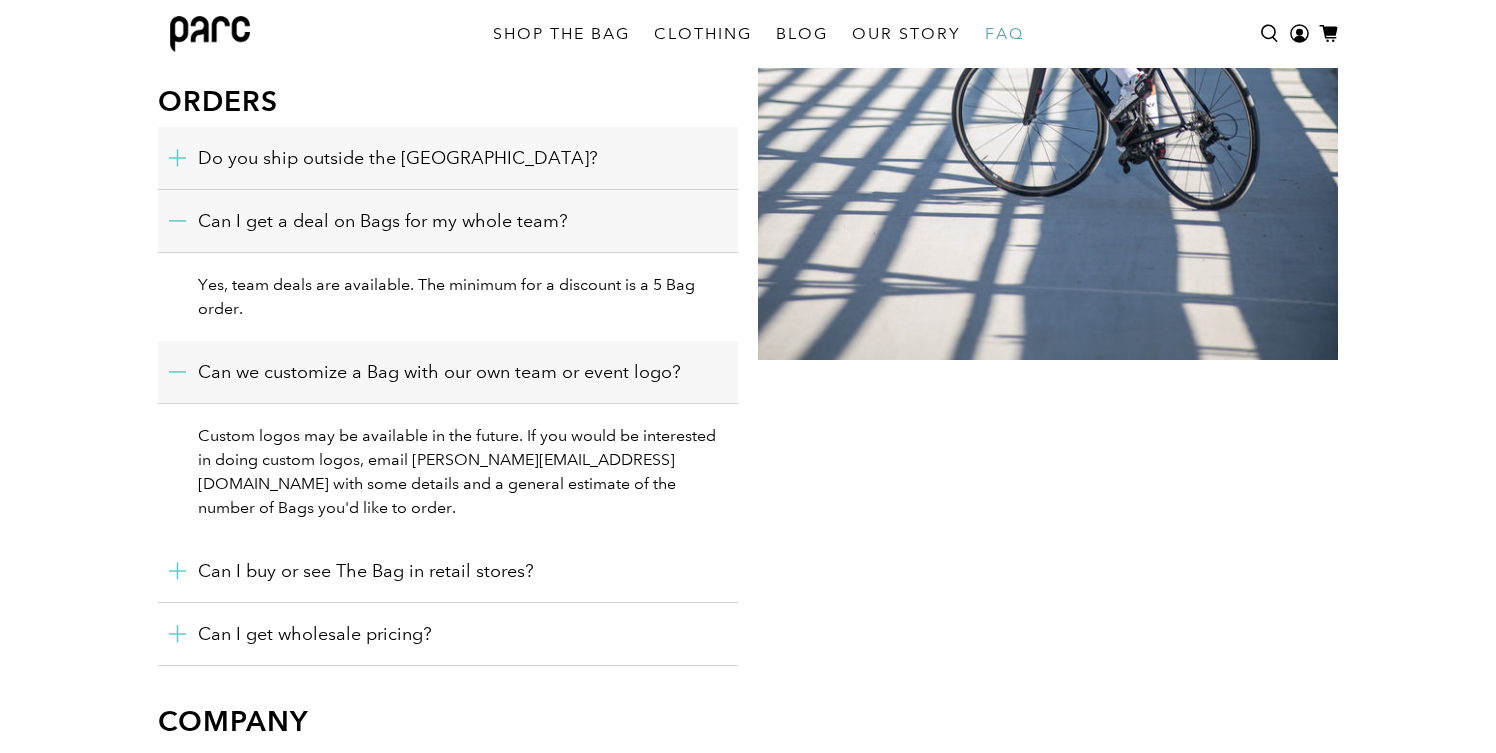 click on "Do you ship outside the [GEOGRAPHIC_DATA]?" at bounding box center (448, 158) 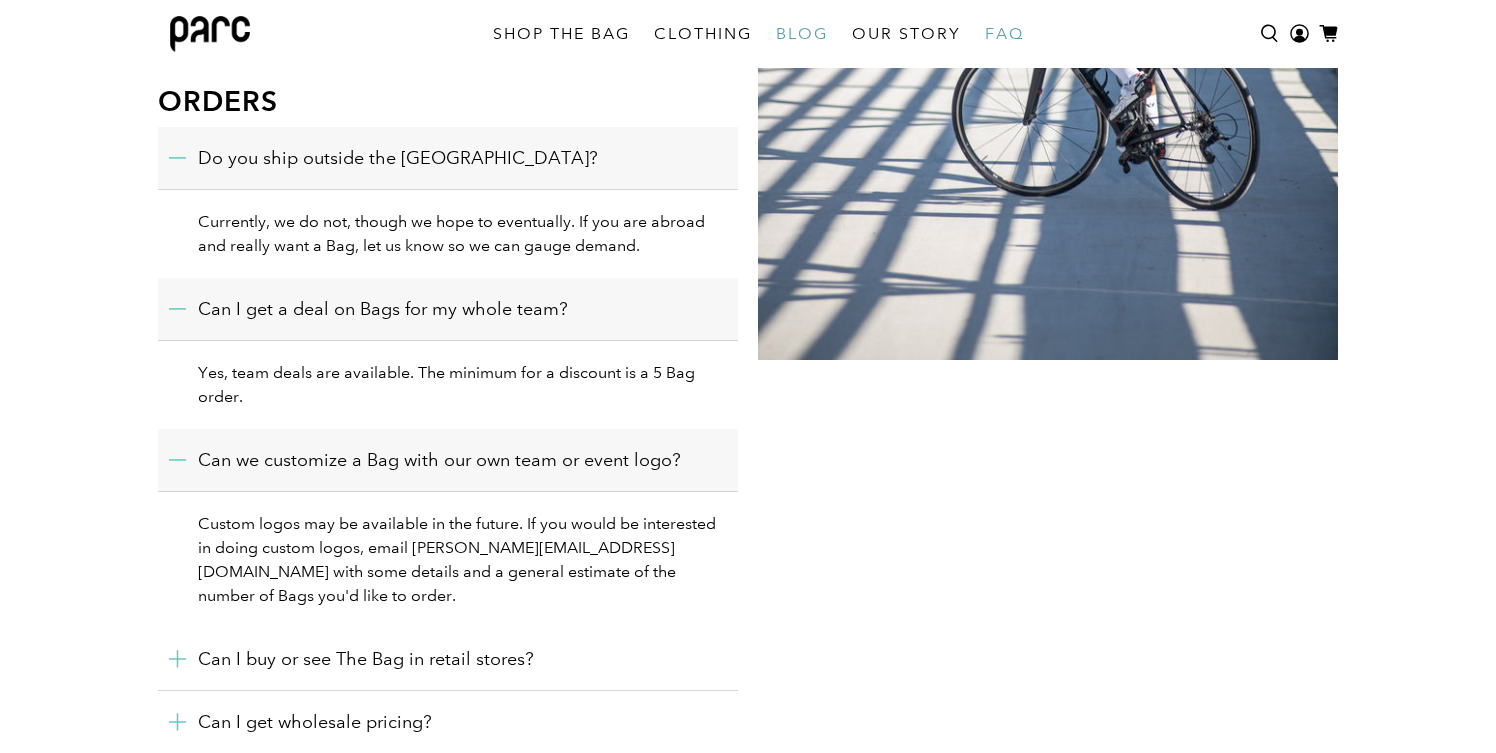 click on "BLOG" at bounding box center (802, 34) 